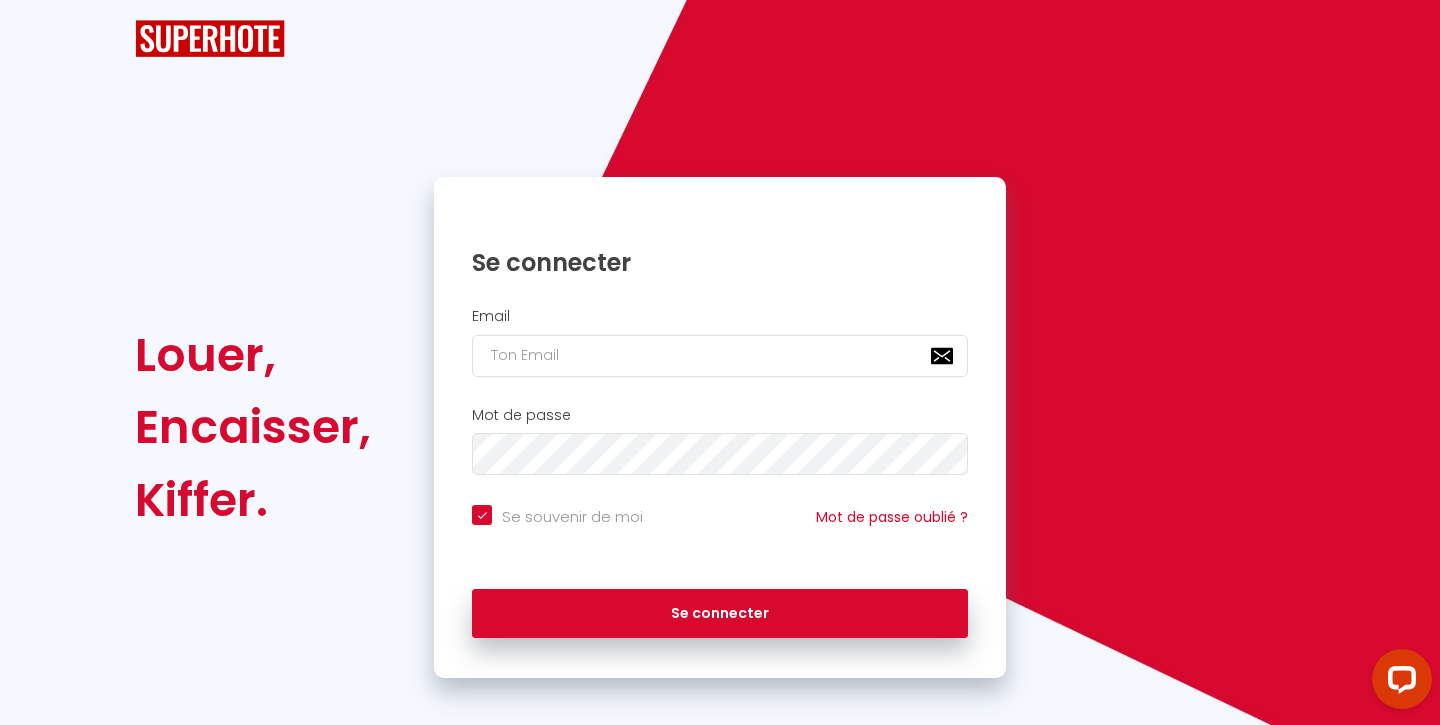 scroll, scrollTop: 0, scrollLeft: 0, axis: both 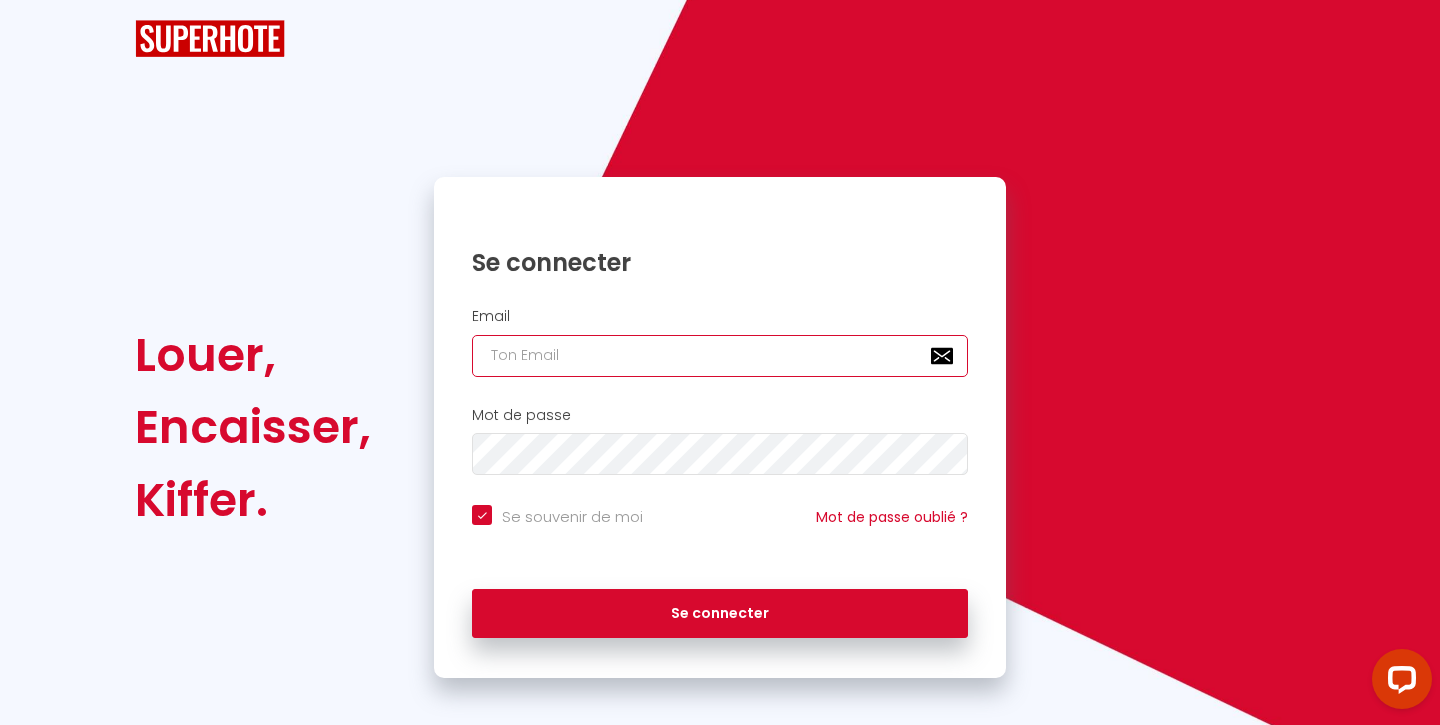 type on "[EMAIL_ADDRESS][DOMAIN_NAME]" 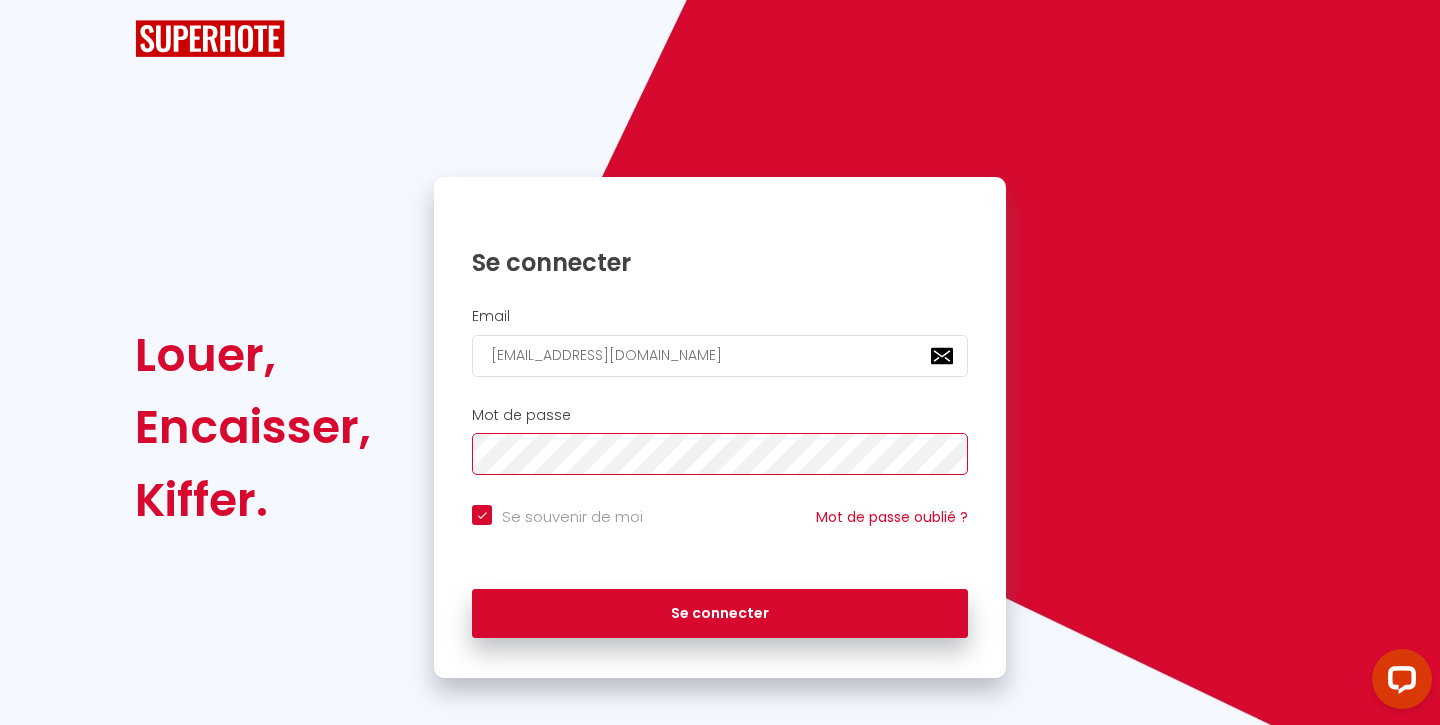 click on "Se connecter" at bounding box center (720, 614) 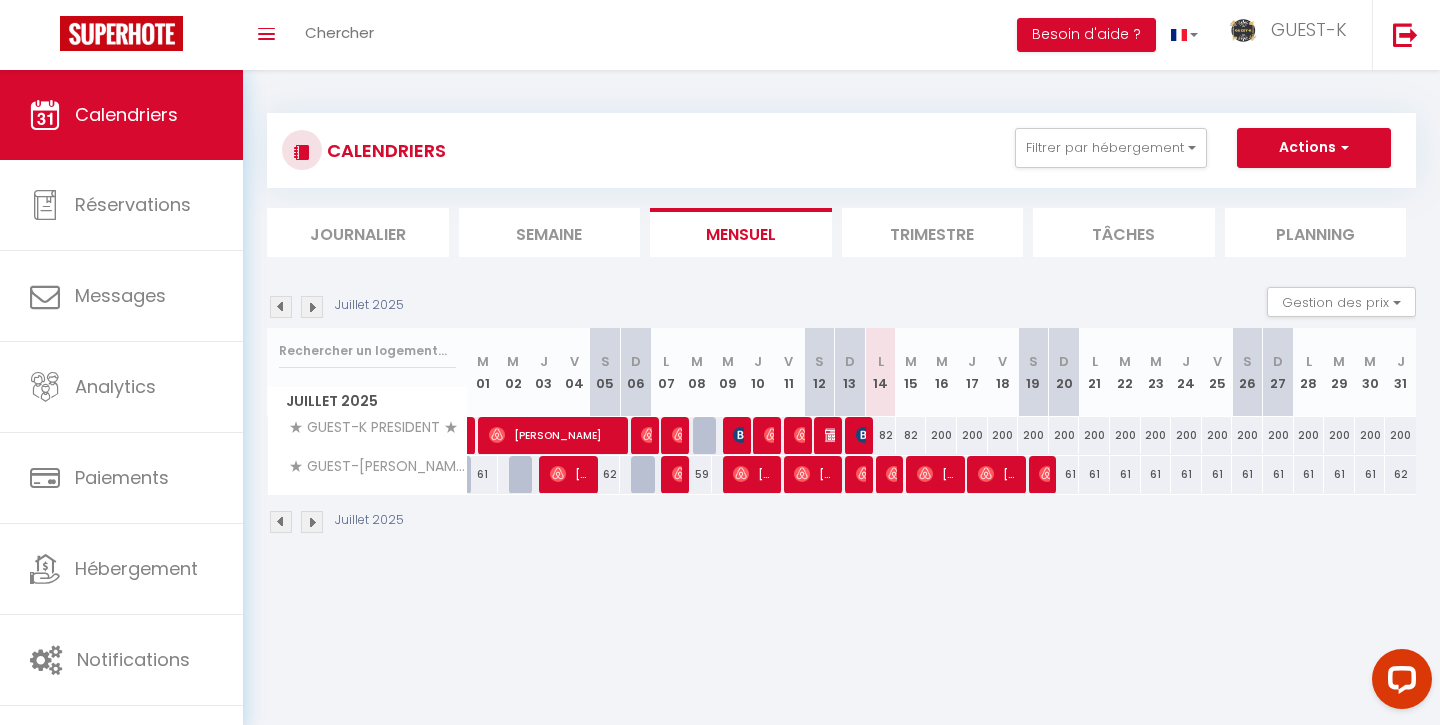 click on "82" at bounding box center [880, 435] 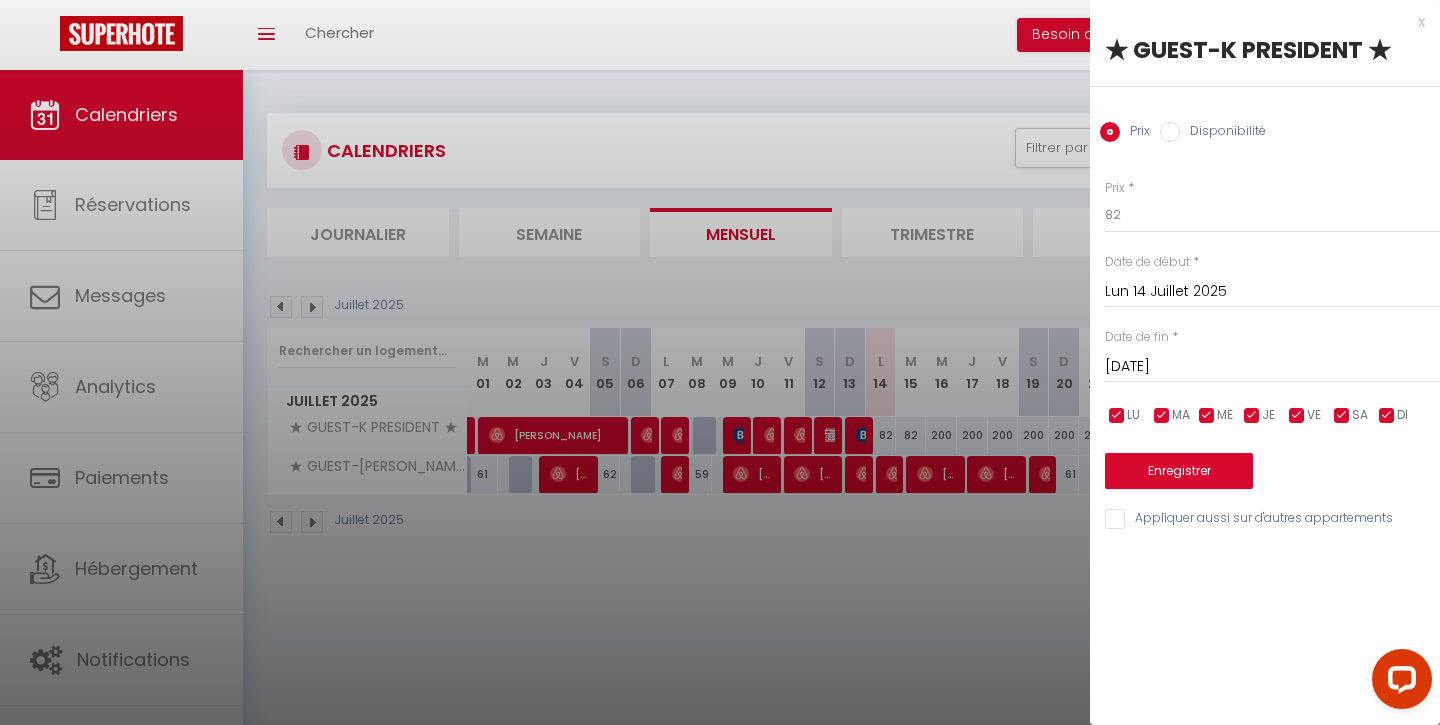 click at bounding box center (720, 362) 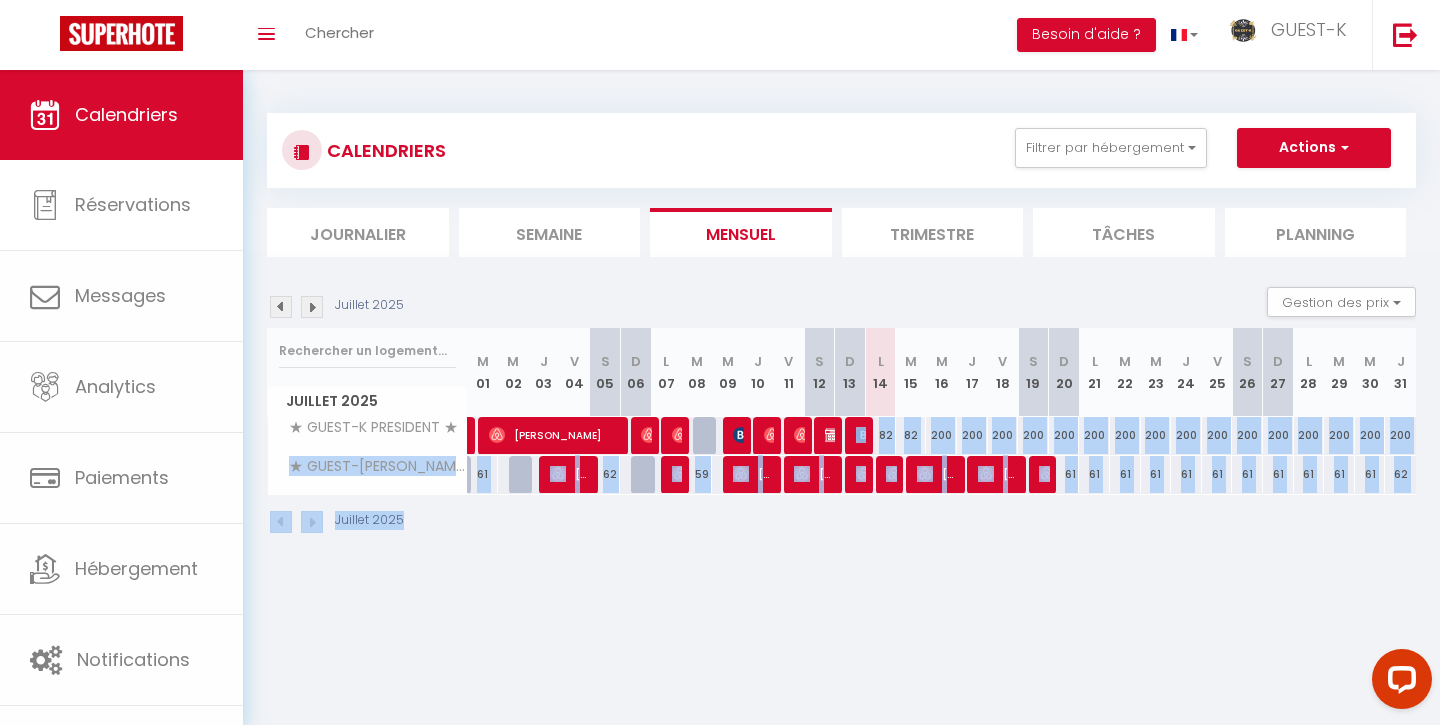 click on "Coaching SuperHote ce soir à 18h00, pour participer:  [URL][DOMAIN_NAME][SECURITY_DATA]   ×     Toggle navigation       Toggle Search     Toggle menubar     Chercher   BUTTON
Besoin d'aide ?
GUEST-K   Paramètres        Équipe     Résultat de la recherche   Aucun résultat     Calendriers     Réservations     Messages     Analytics      Paiements     Hébergement     Notifications                 Résultat de la recherche   Id   Appart   Voyageur    Checkin   Checkout   Nuits   Pers.   Plateforme   Statut     Résultat de la recherche   Aucun résultat           CALENDRIERS
Filtrer par hébergement
Tous       ★ GUEST-K PRESIDENT ★     ★ GUEST-[PERSON_NAME] ★    Effacer   Sauvegarder
Actions
Nouvelle réservation   Exporter les réservations   Importer les réservations" at bounding box center (720, 432) 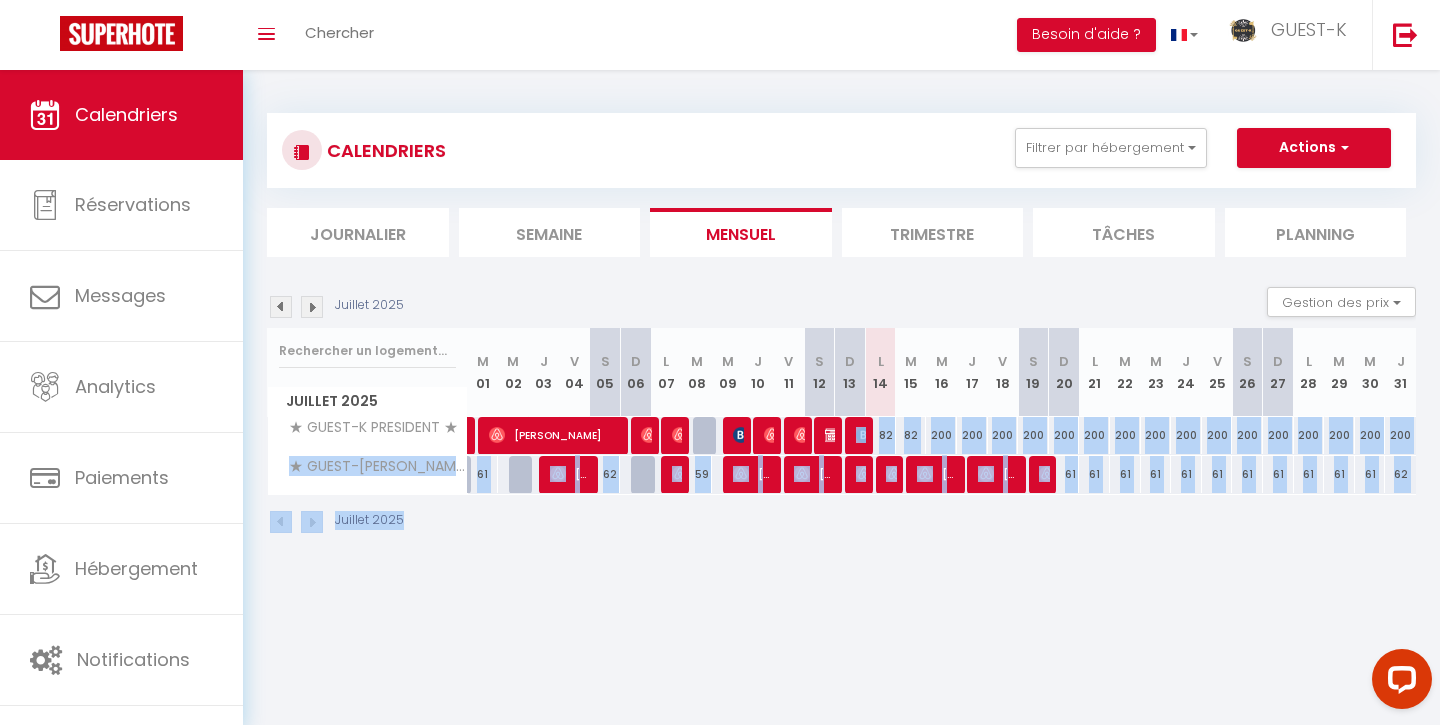 click at bounding box center [864, 435] 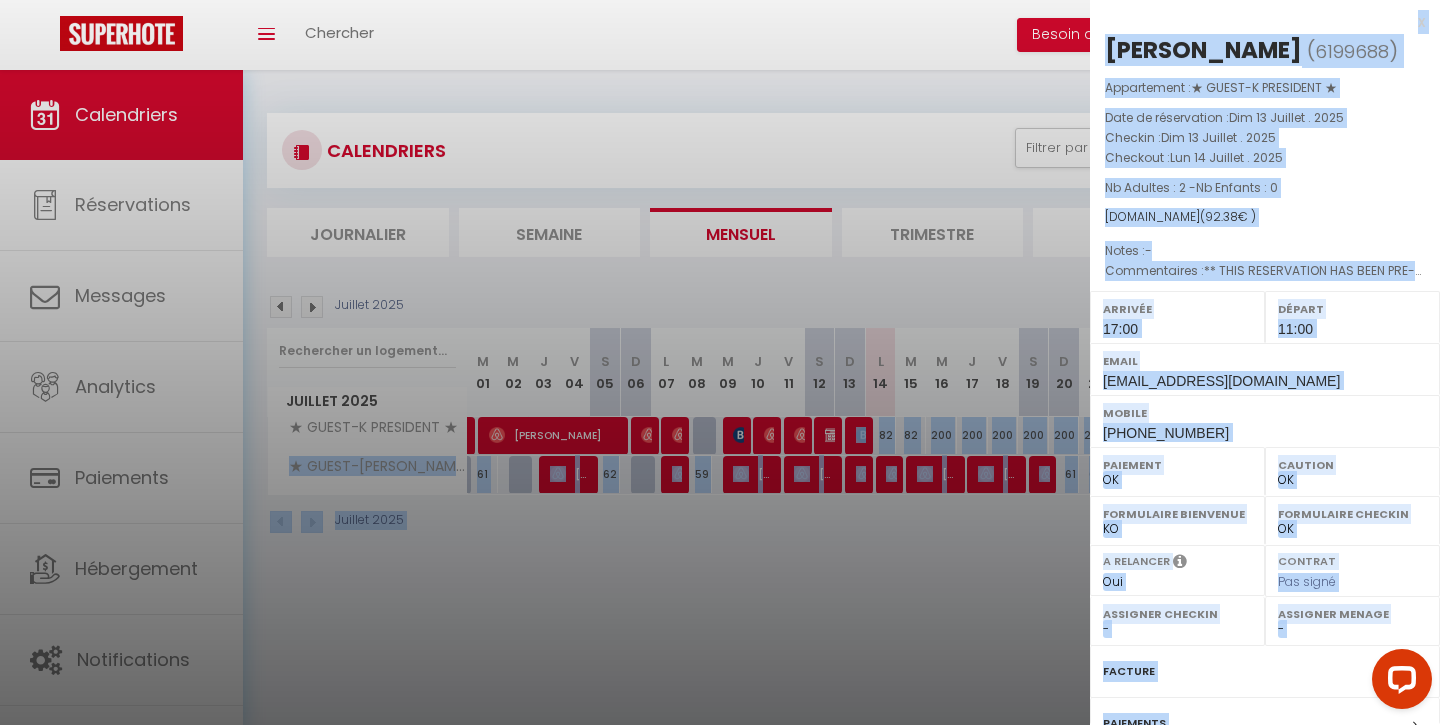 click at bounding box center [720, 362] 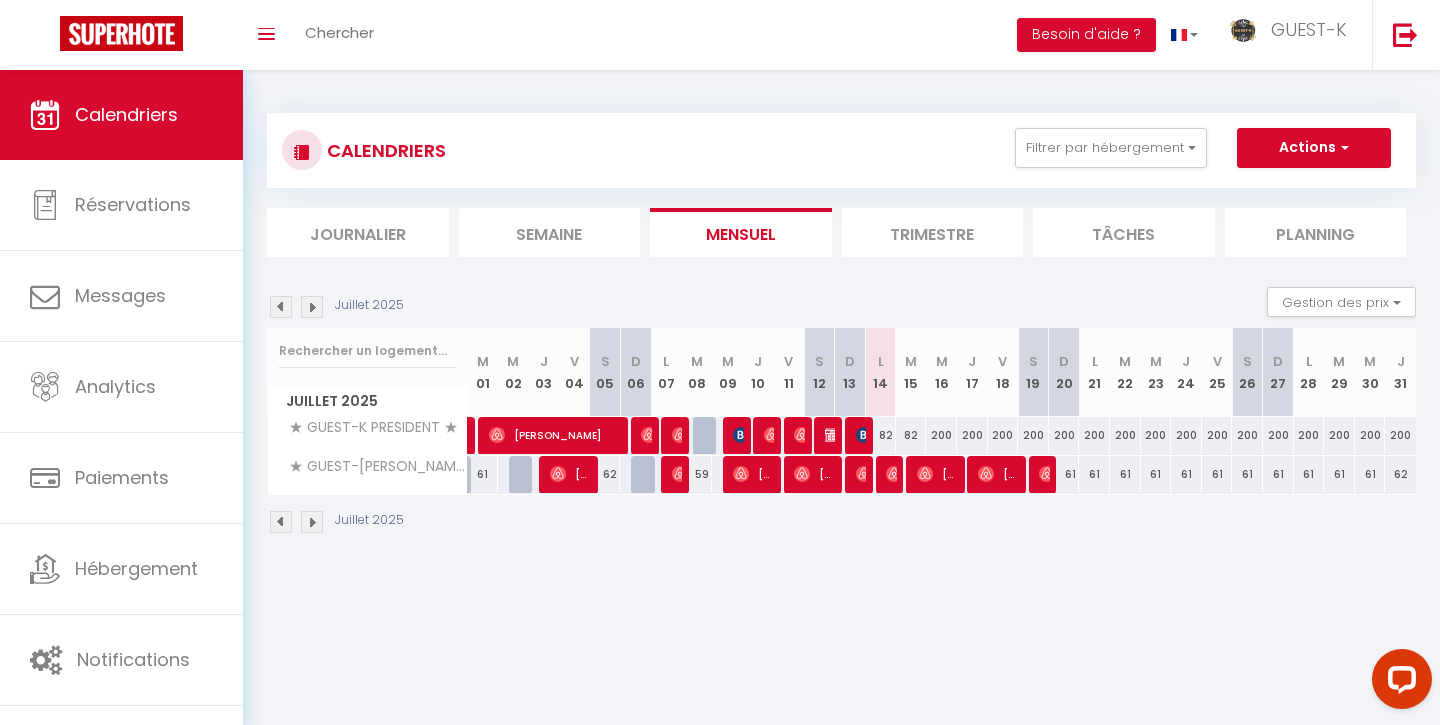 click at bounding box center [864, 435] 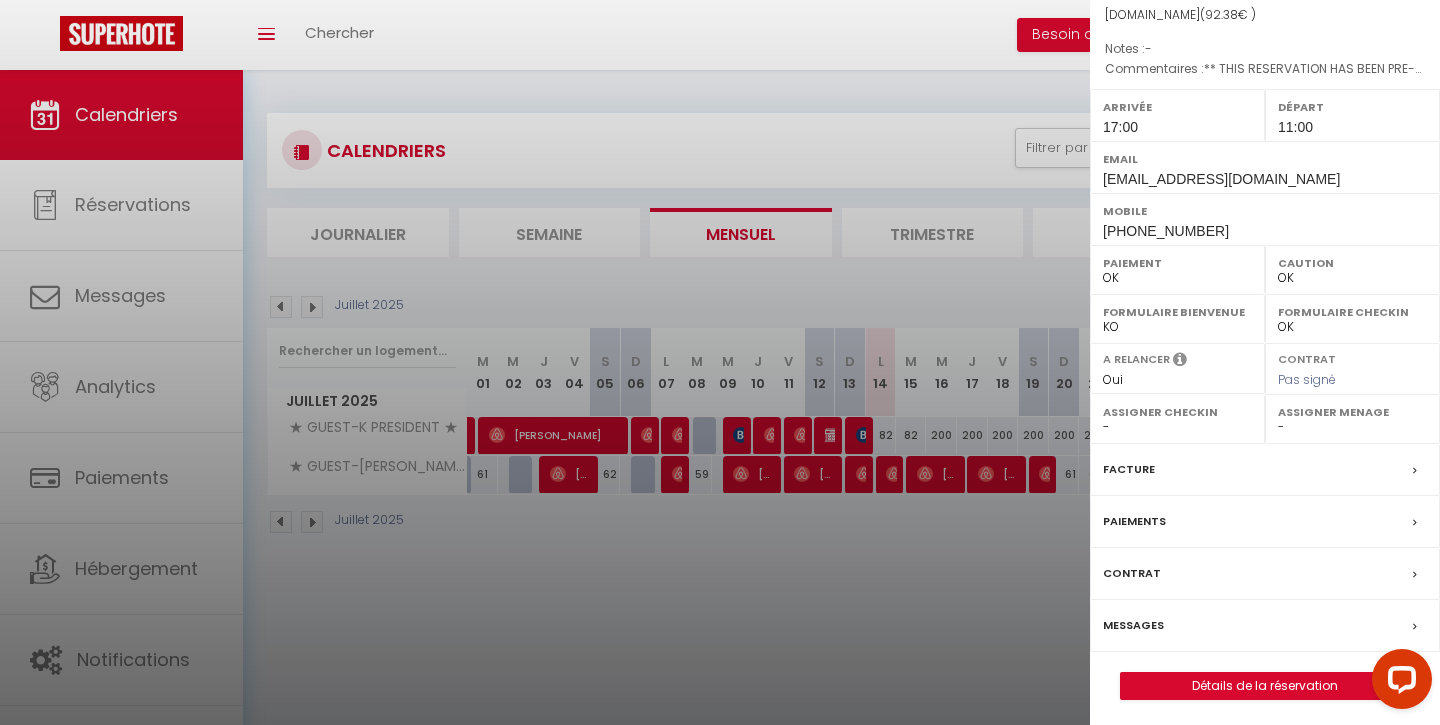 scroll, scrollTop: 201, scrollLeft: 0, axis: vertical 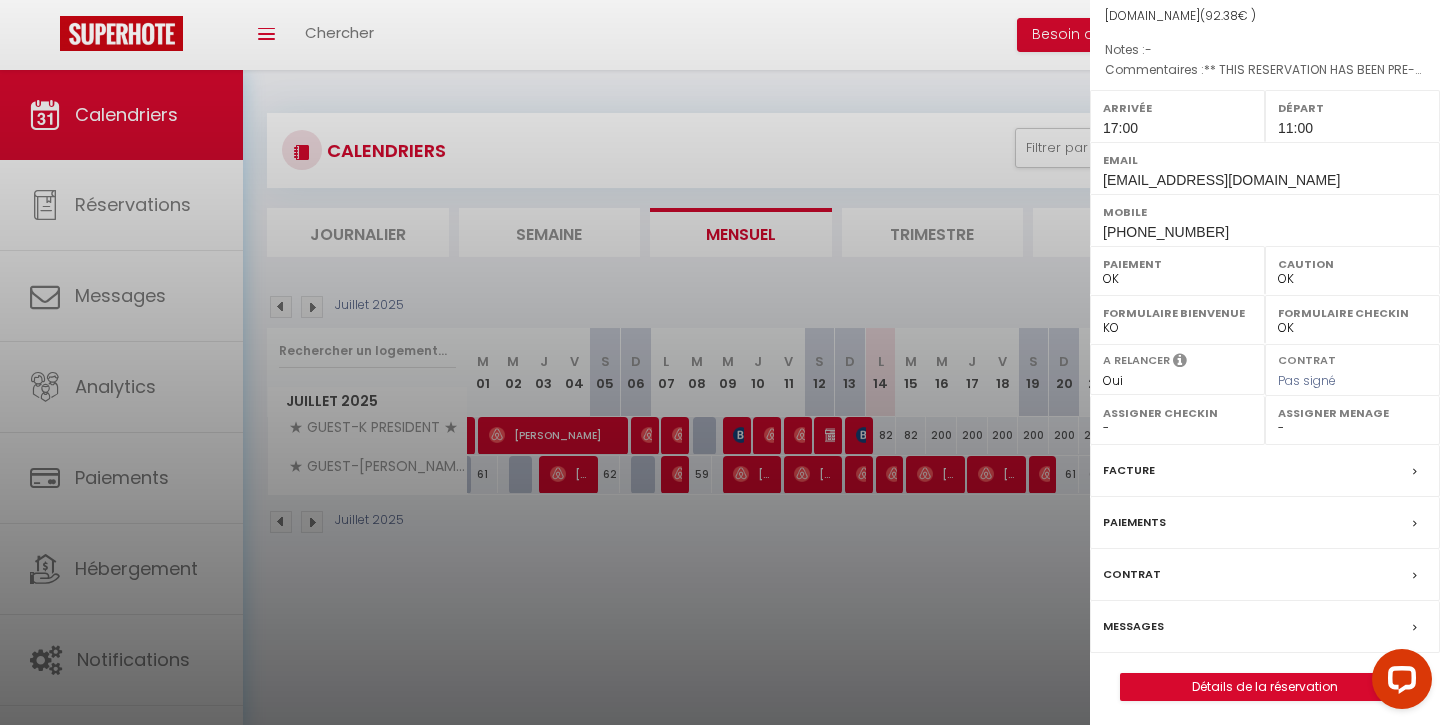 click on "Paiements" at bounding box center (1134, 522) 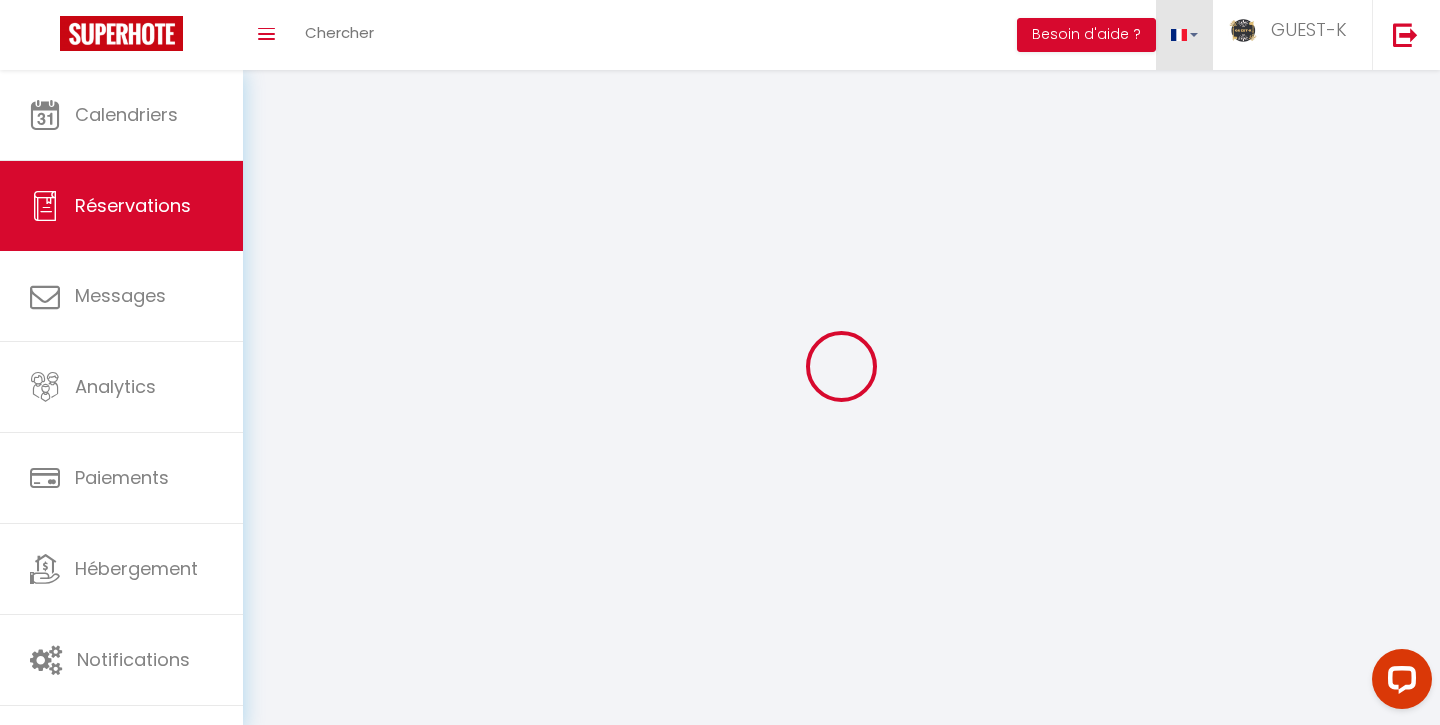 select 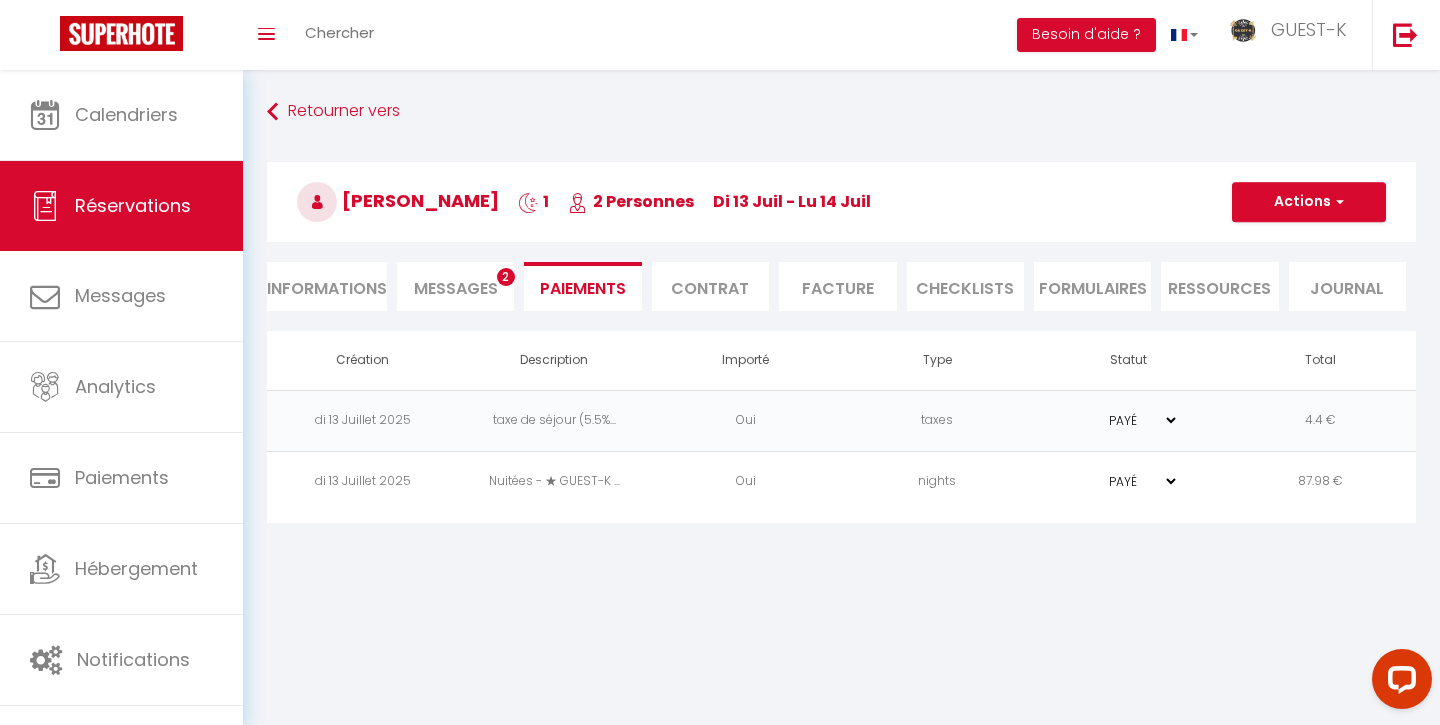 click on "Actions" at bounding box center (1309, 202) 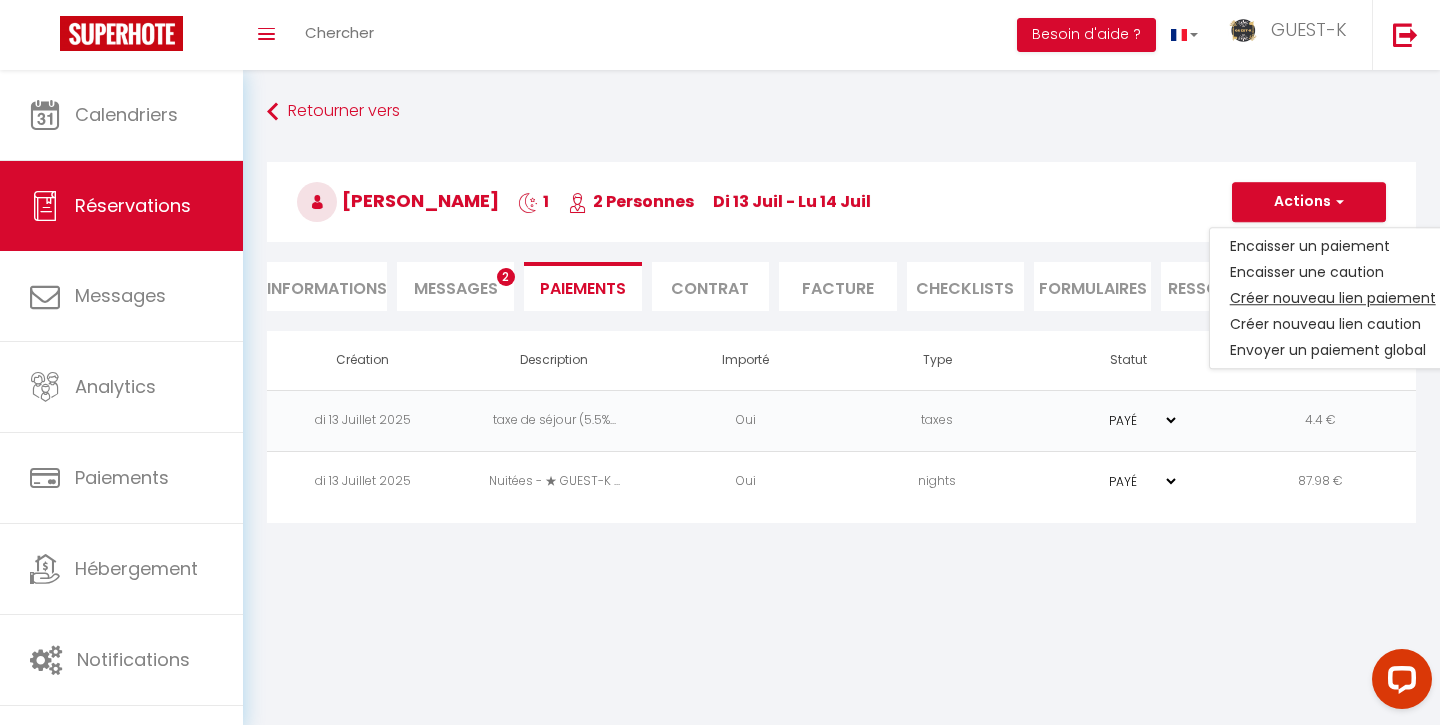 click on "Créer nouveau lien paiement" at bounding box center (1333, 298) 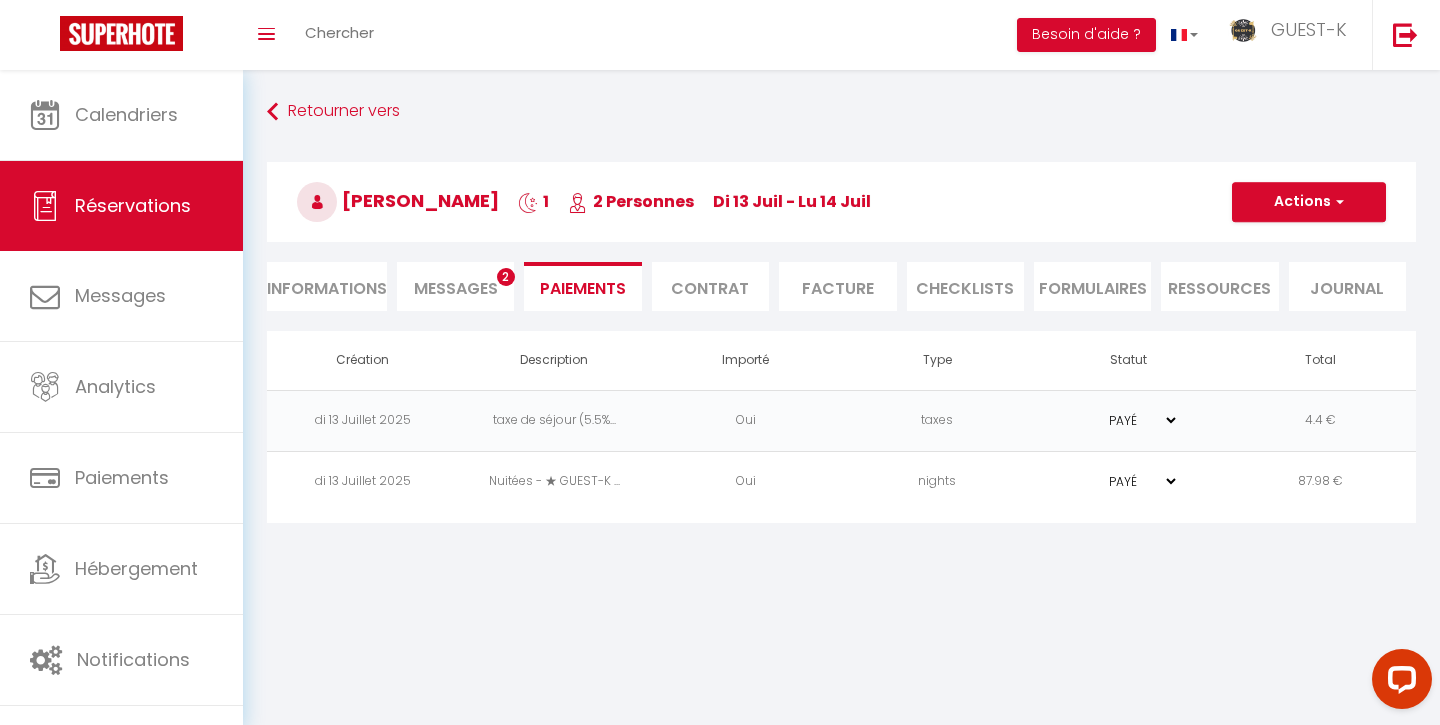 select on "nights" 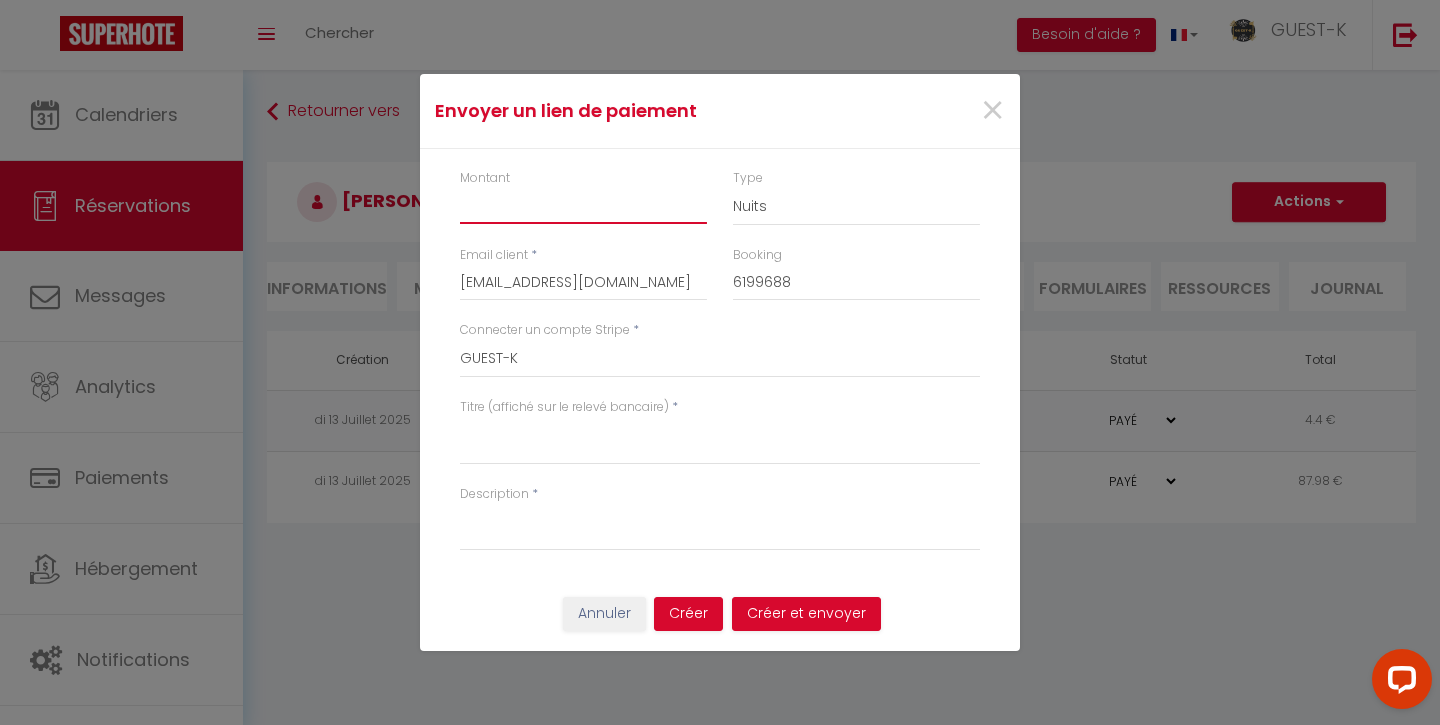 click on "Montant" at bounding box center (583, 206) 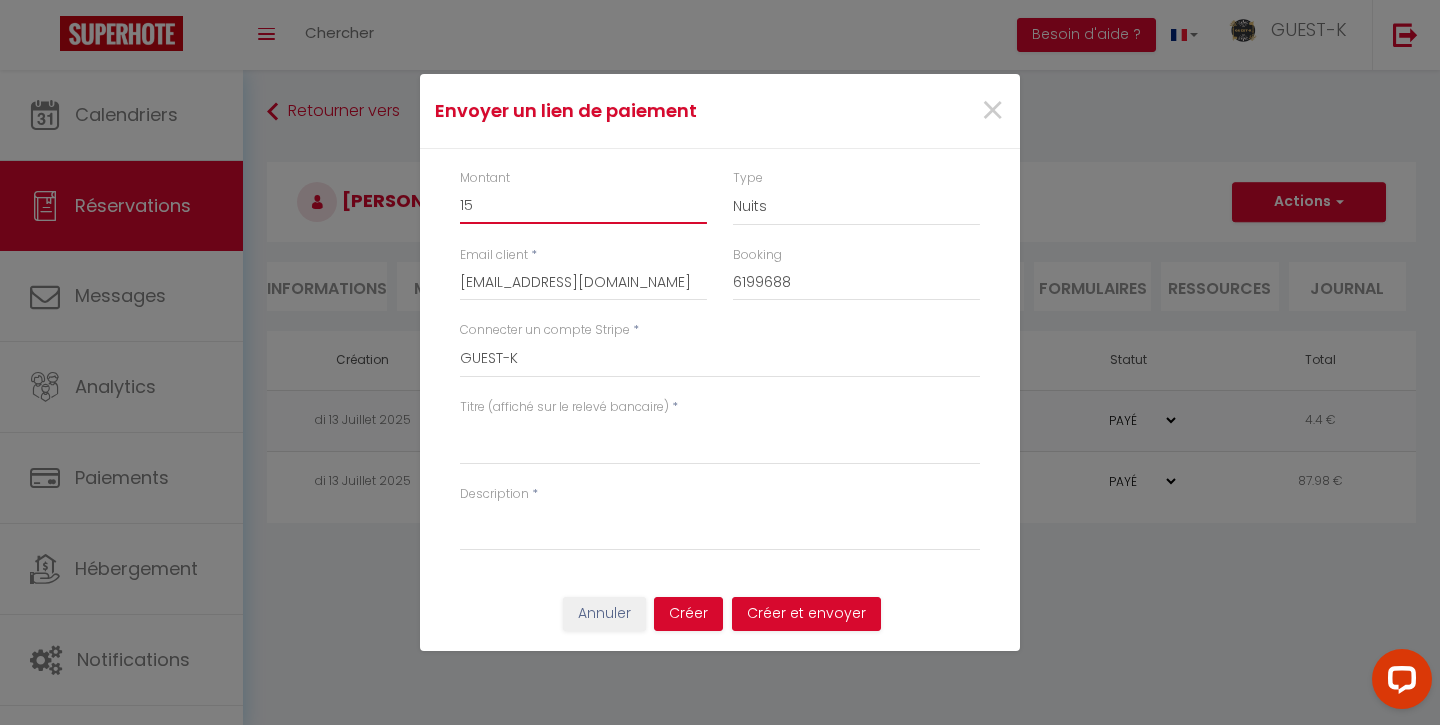 type on "15" 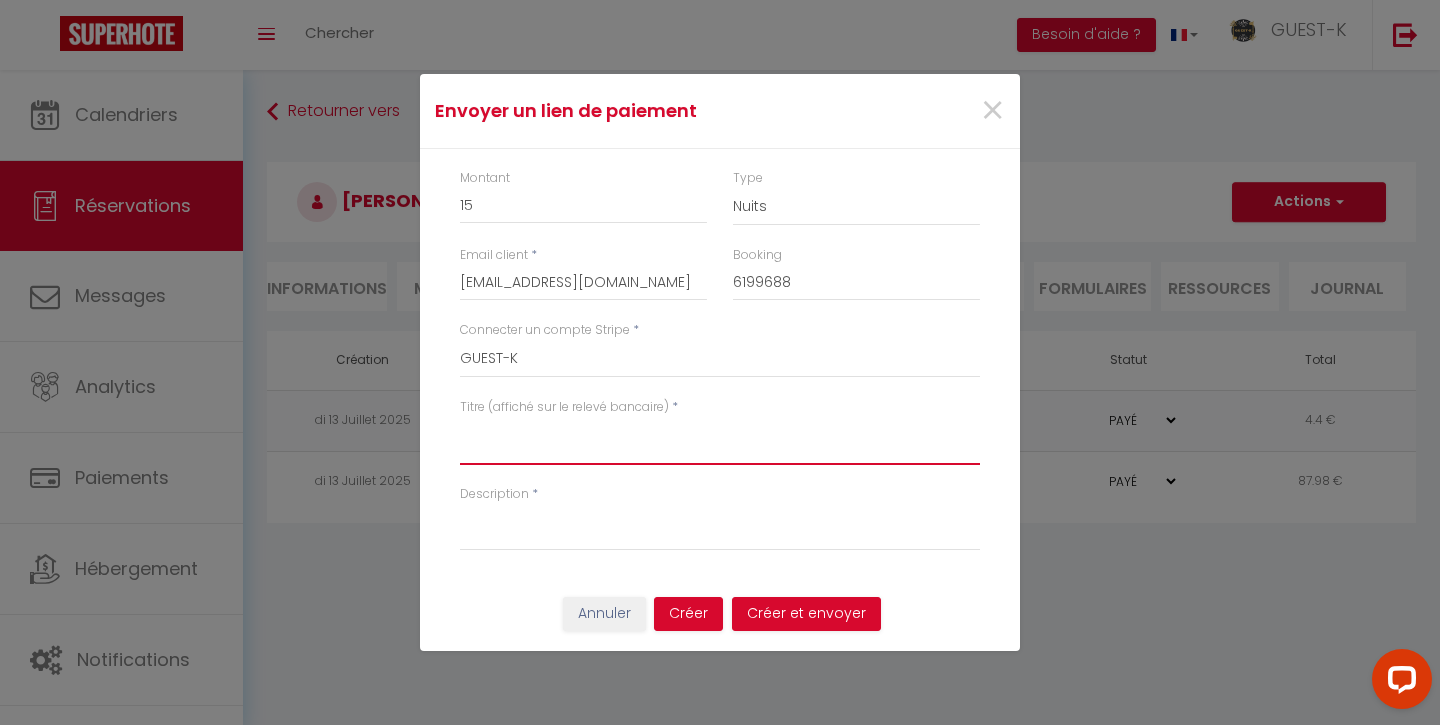 click on "Titre (affiché sur le relevé bancaire)" at bounding box center (720, 441) 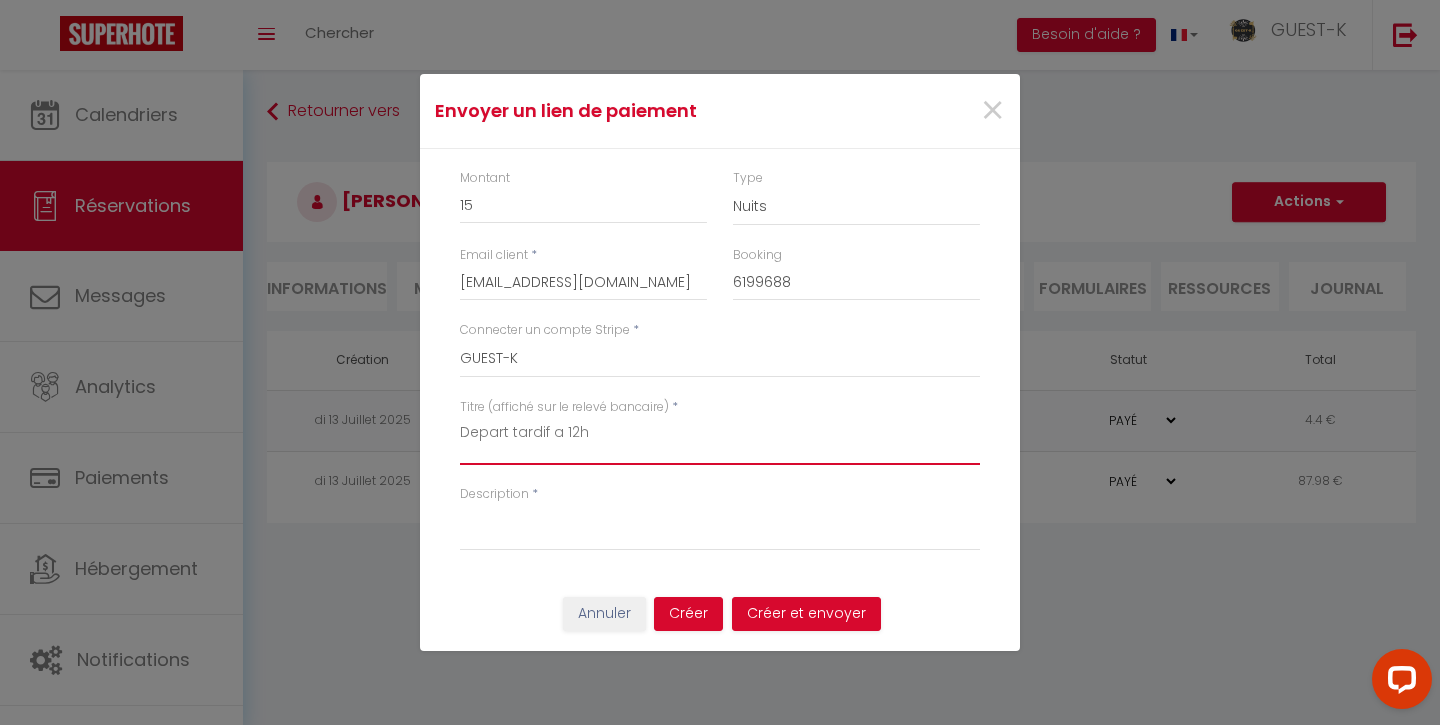 type on "Depart tardif a 12h" 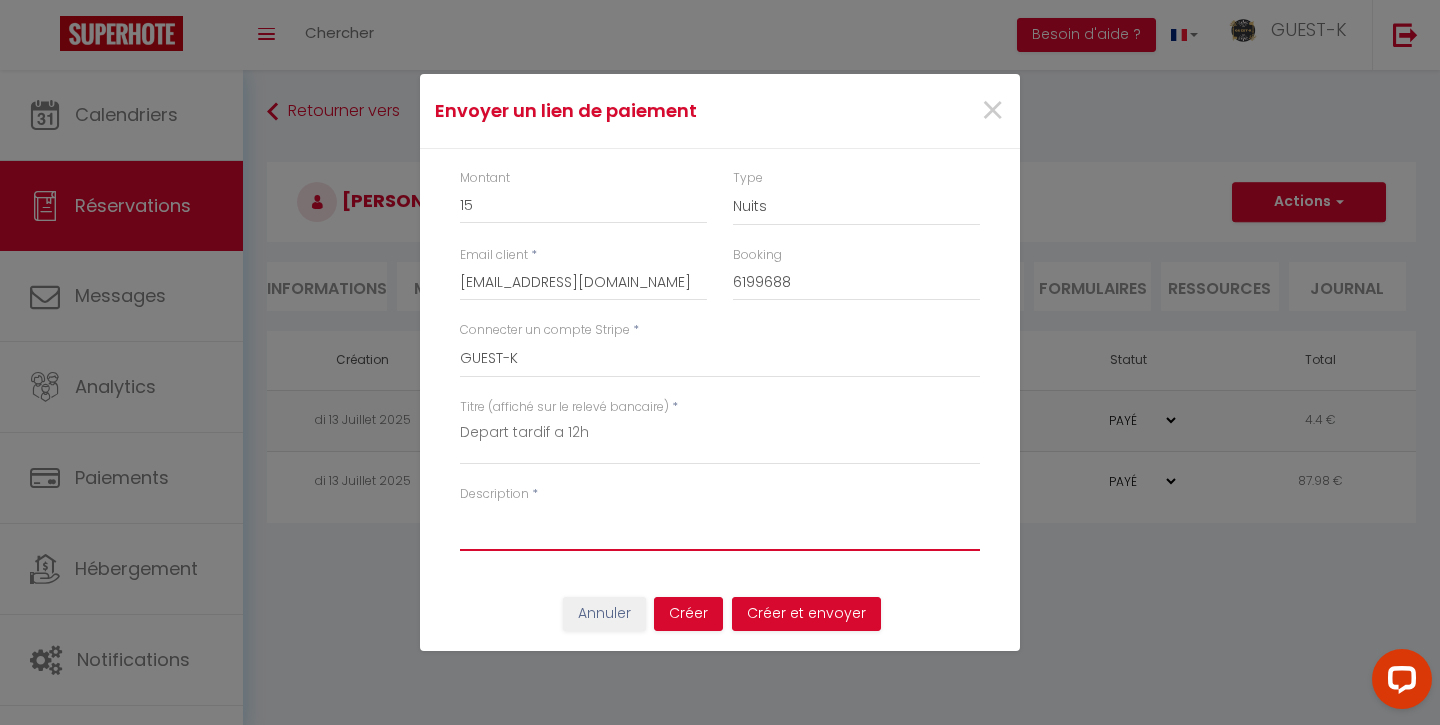 click on "Description" at bounding box center (720, 527) 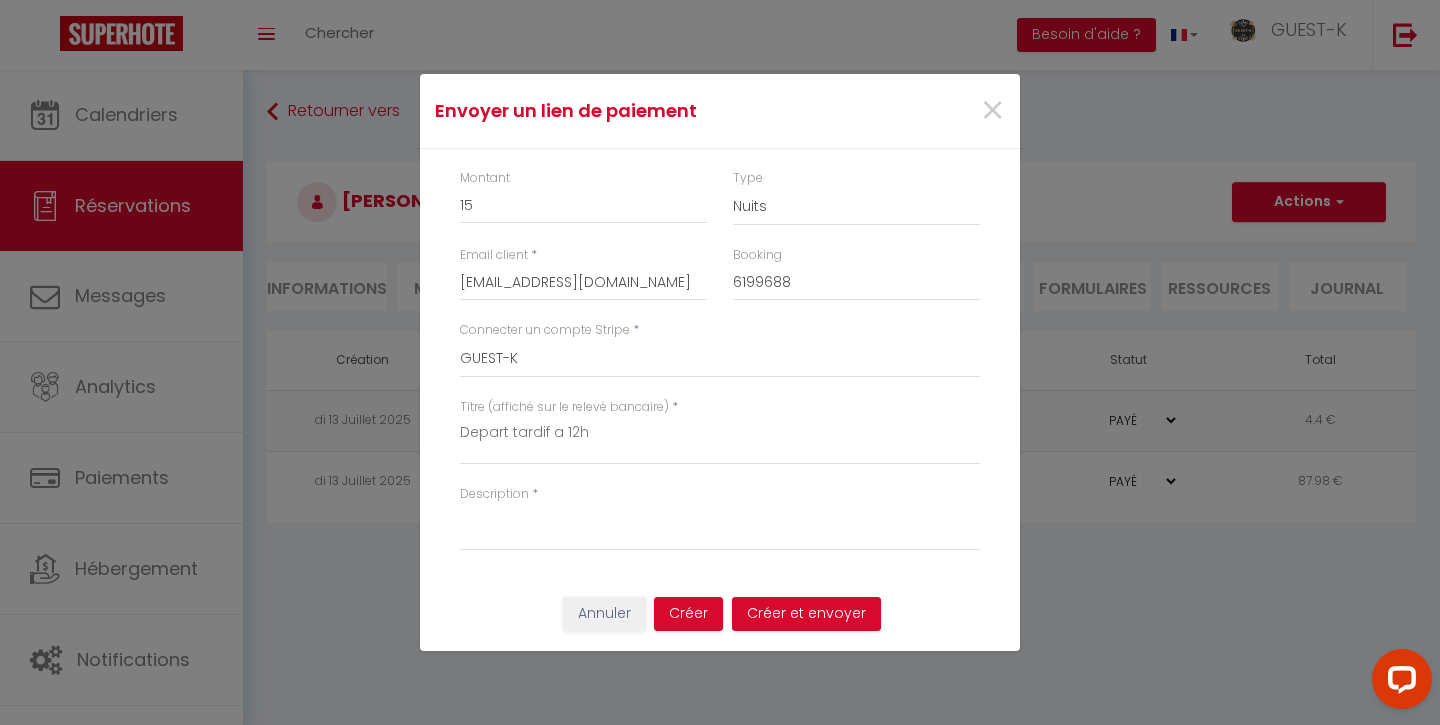 drag, startPoint x: 459, startPoint y: 433, endPoint x: 598, endPoint y: 428, distance: 139.0899 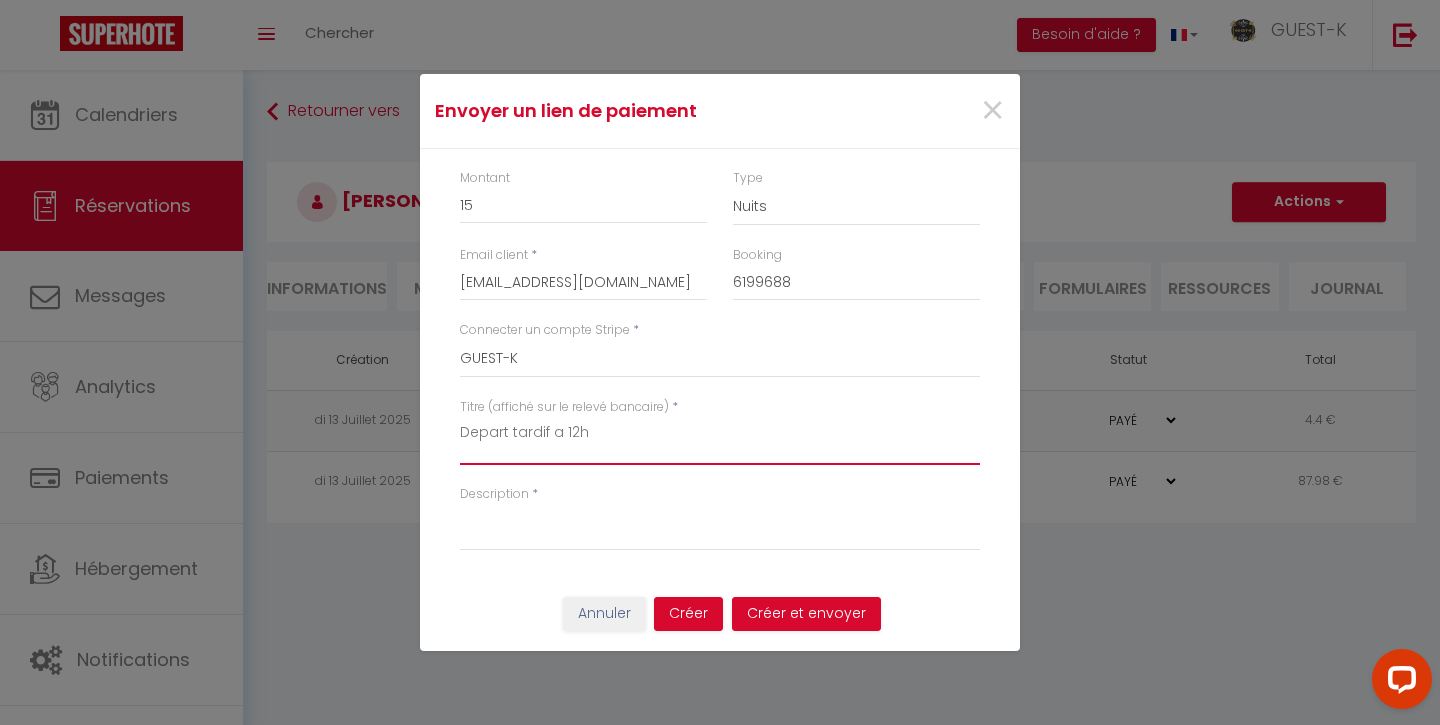 drag, startPoint x: 597, startPoint y: 425, endPoint x: 445, endPoint y: 423, distance: 152.01315 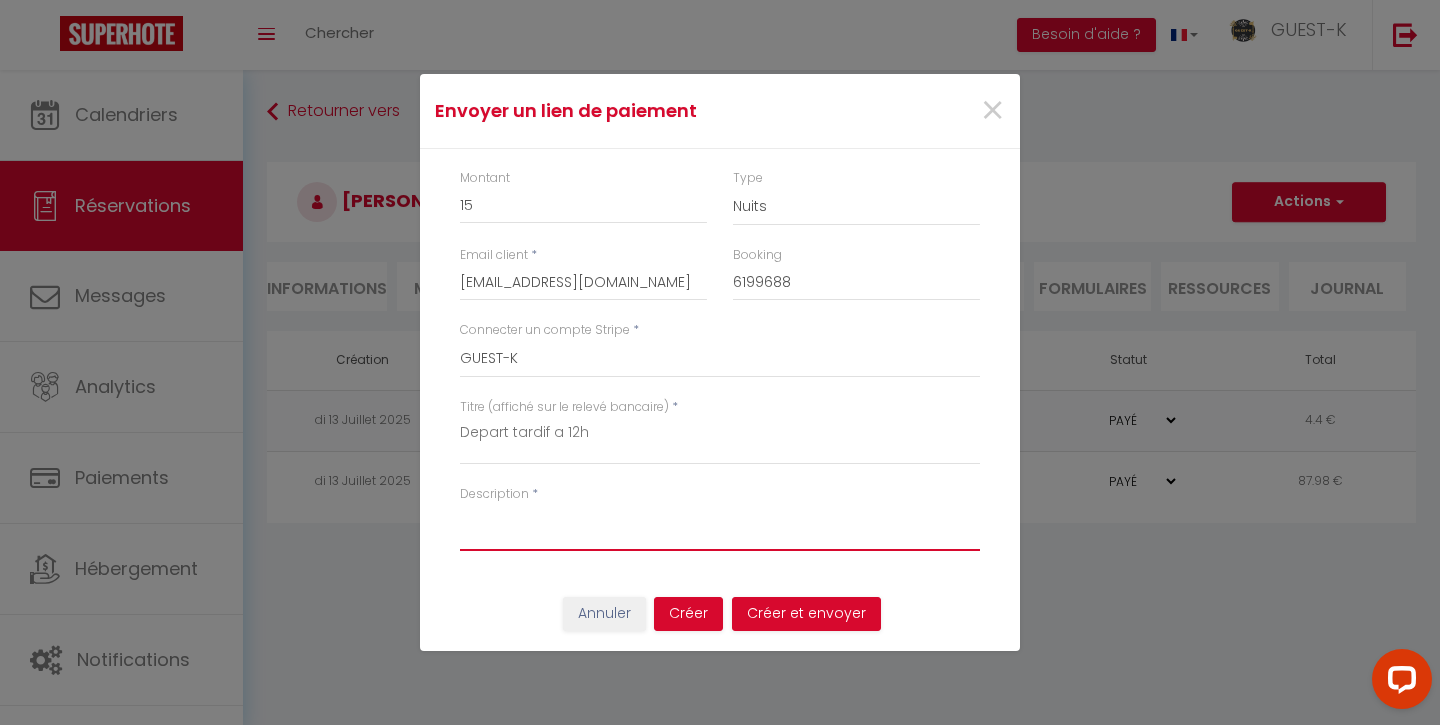 click on "Description" at bounding box center (720, 527) 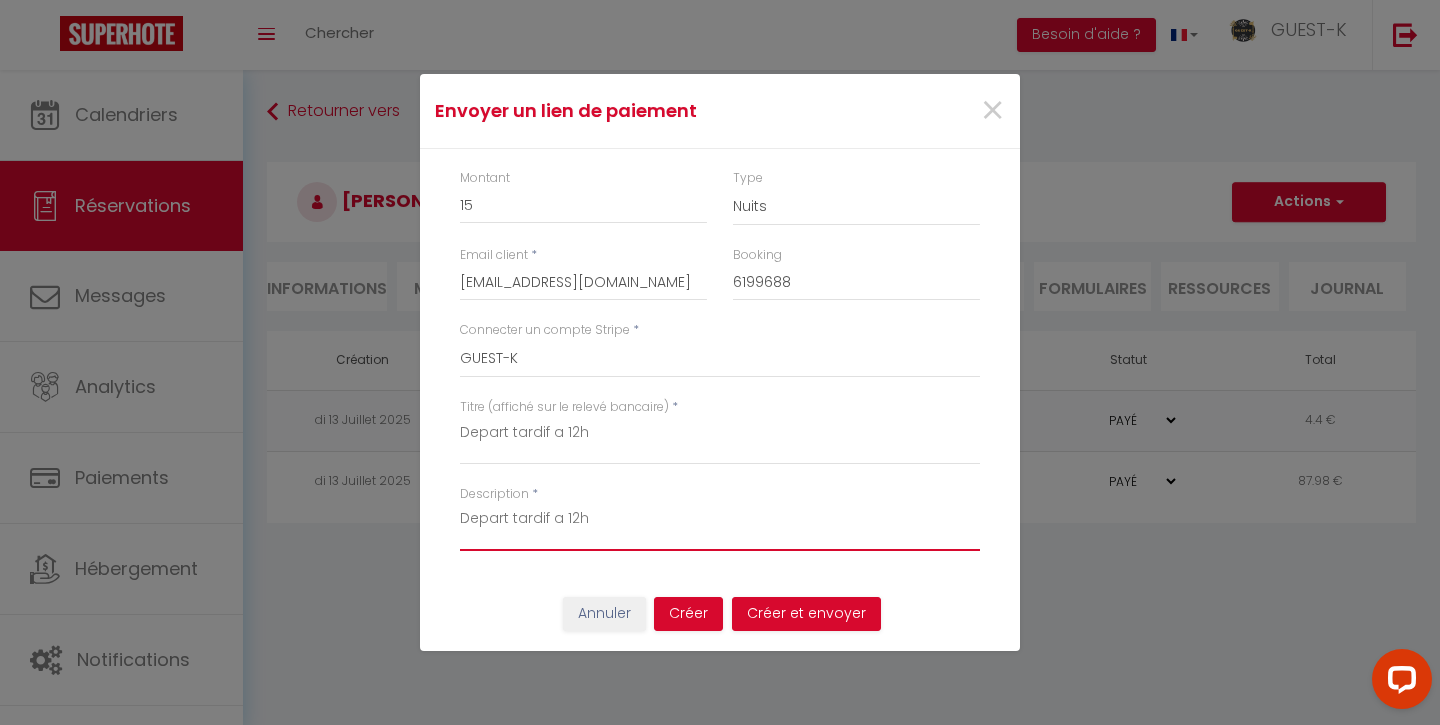 drag, startPoint x: 627, startPoint y: 510, endPoint x: 404, endPoint y: 509, distance: 223.00224 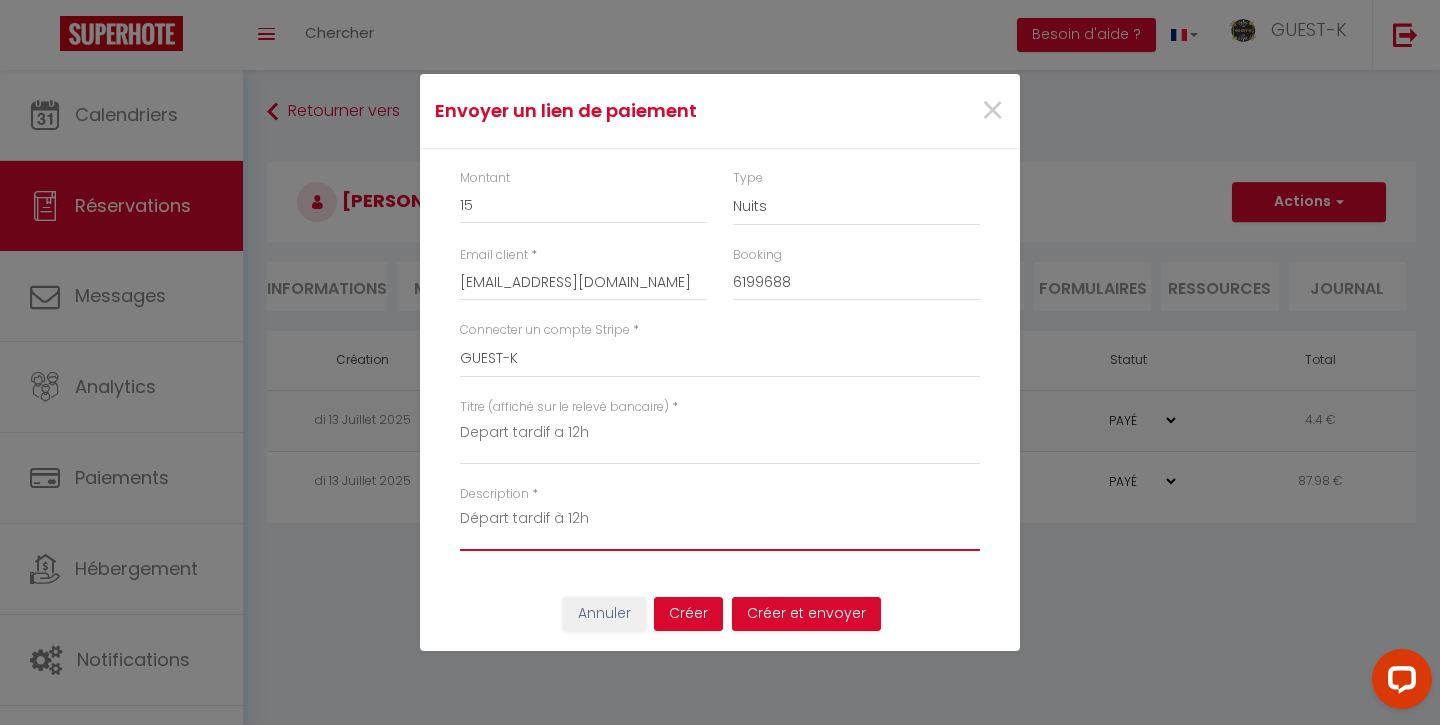 type on "Départ tardif à 12h" 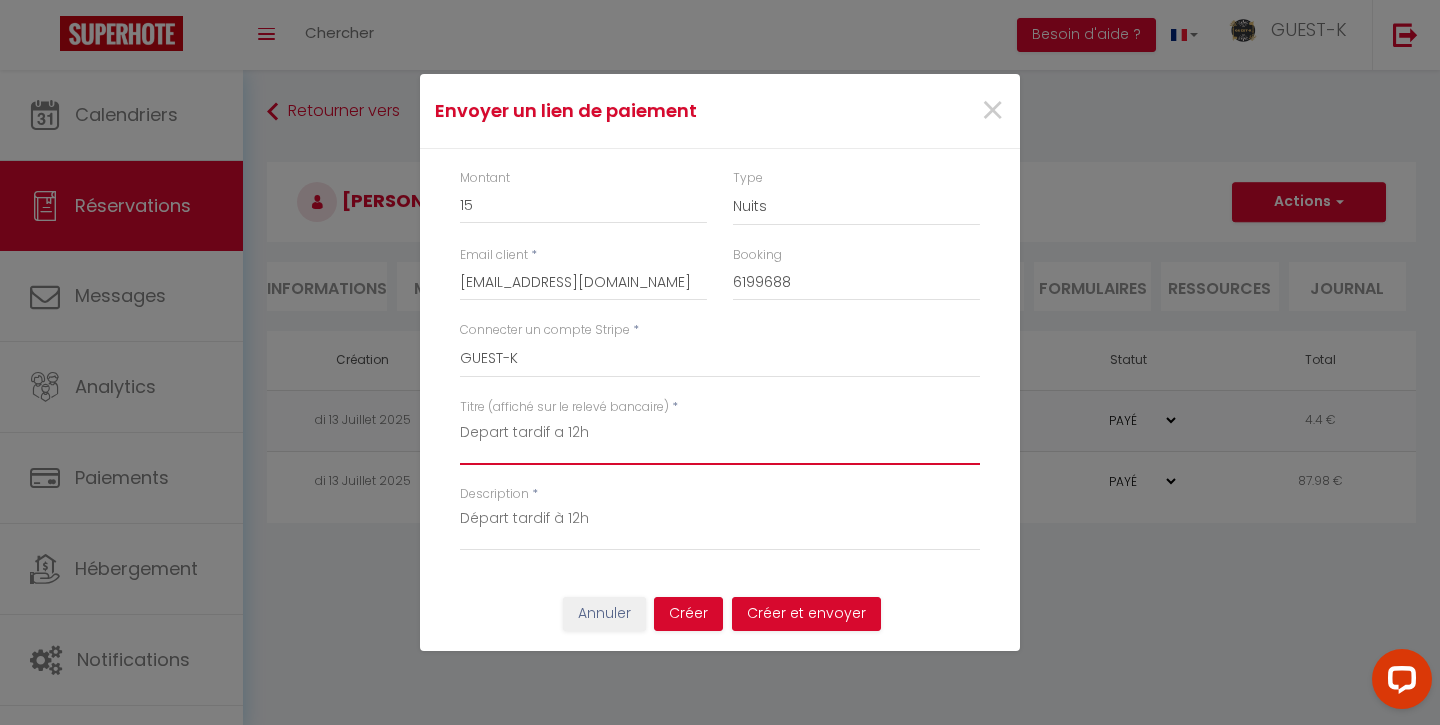 drag, startPoint x: 623, startPoint y: 431, endPoint x: 425, endPoint y: 435, distance: 198.0404 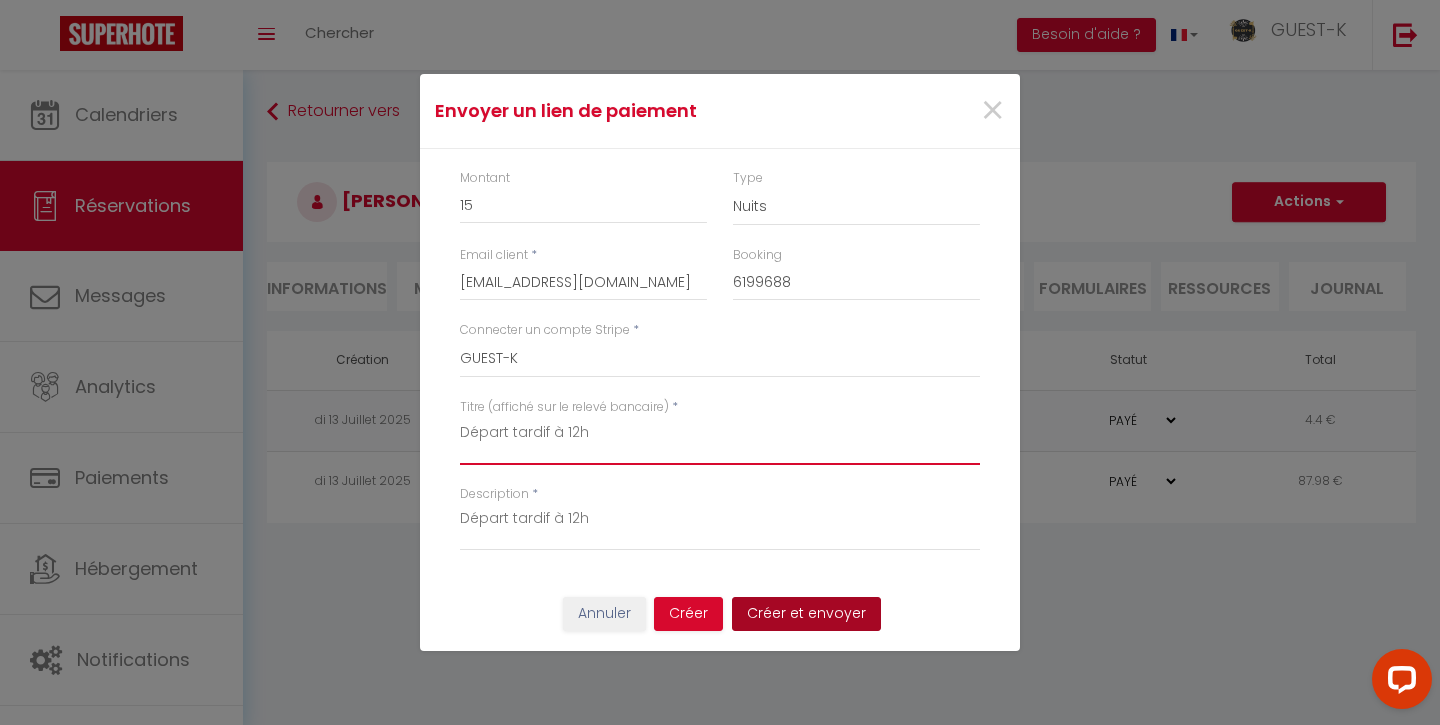 type on "Départ tardif à 12h" 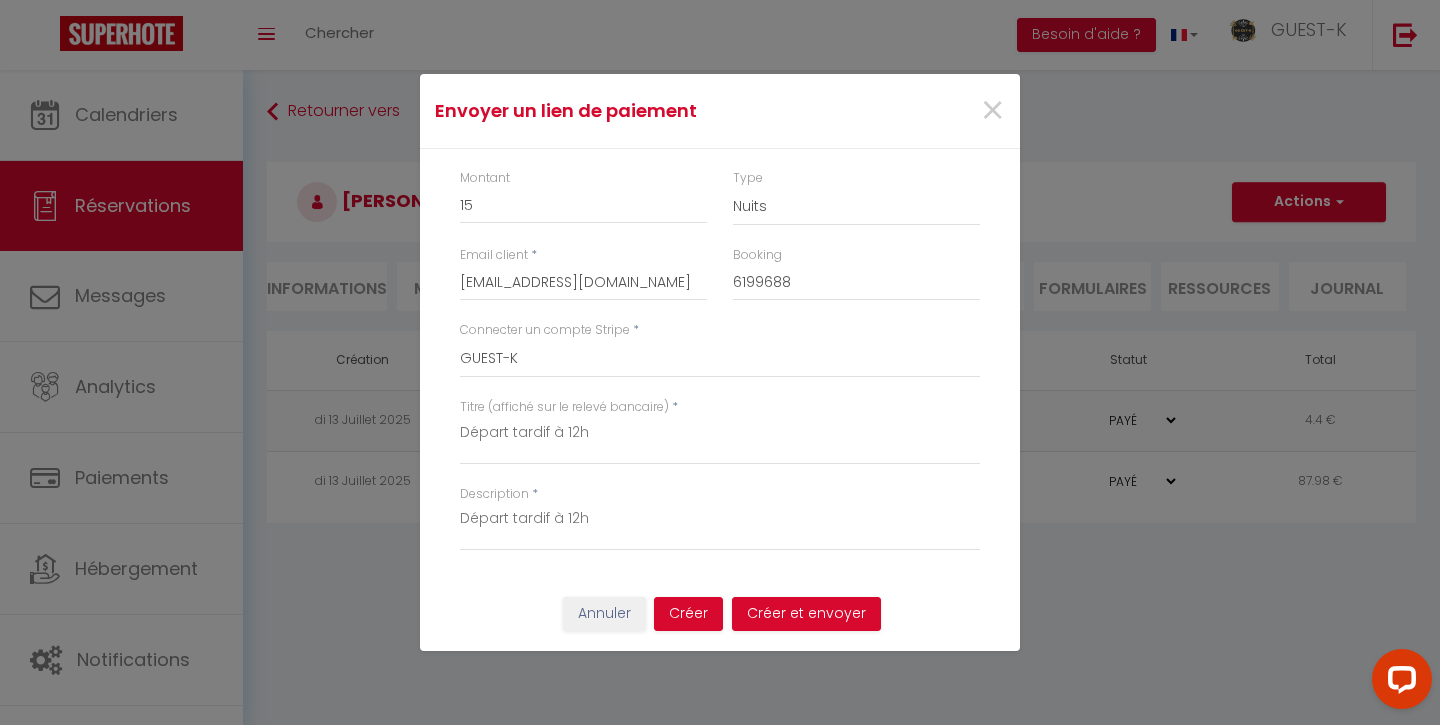 drag, startPoint x: 811, startPoint y: 613, endPoint x: 550, endPoint y: 747, distance: 293.38882 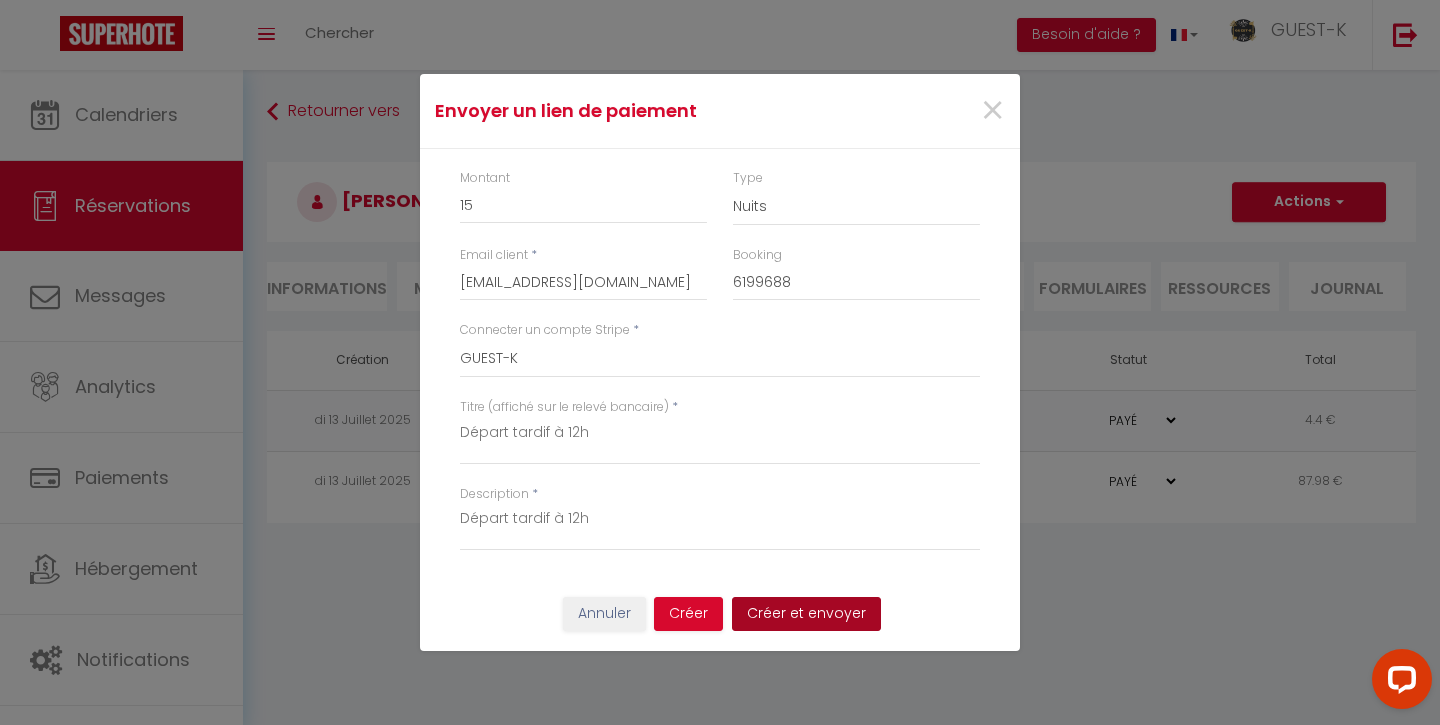 click on "Créer et envoyer" at bounding box center (806, 614) 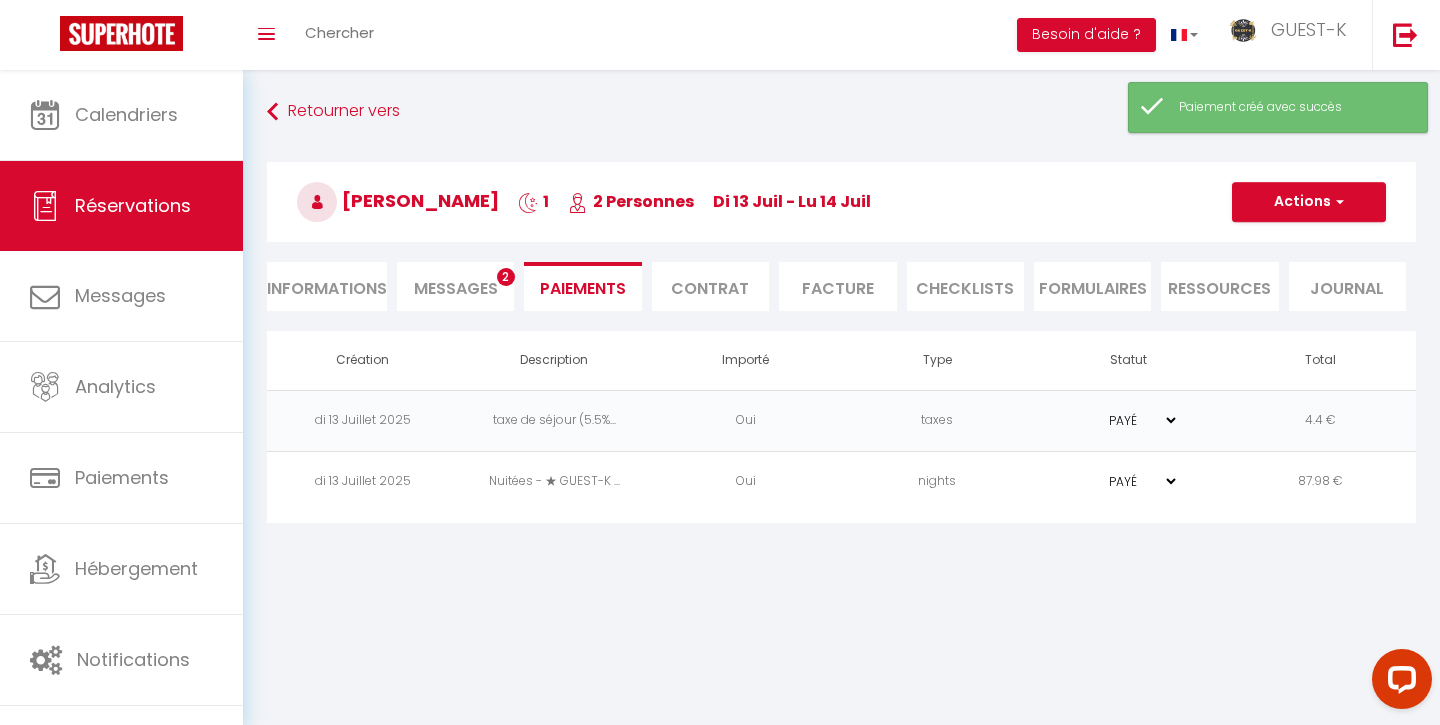 select on "fr" 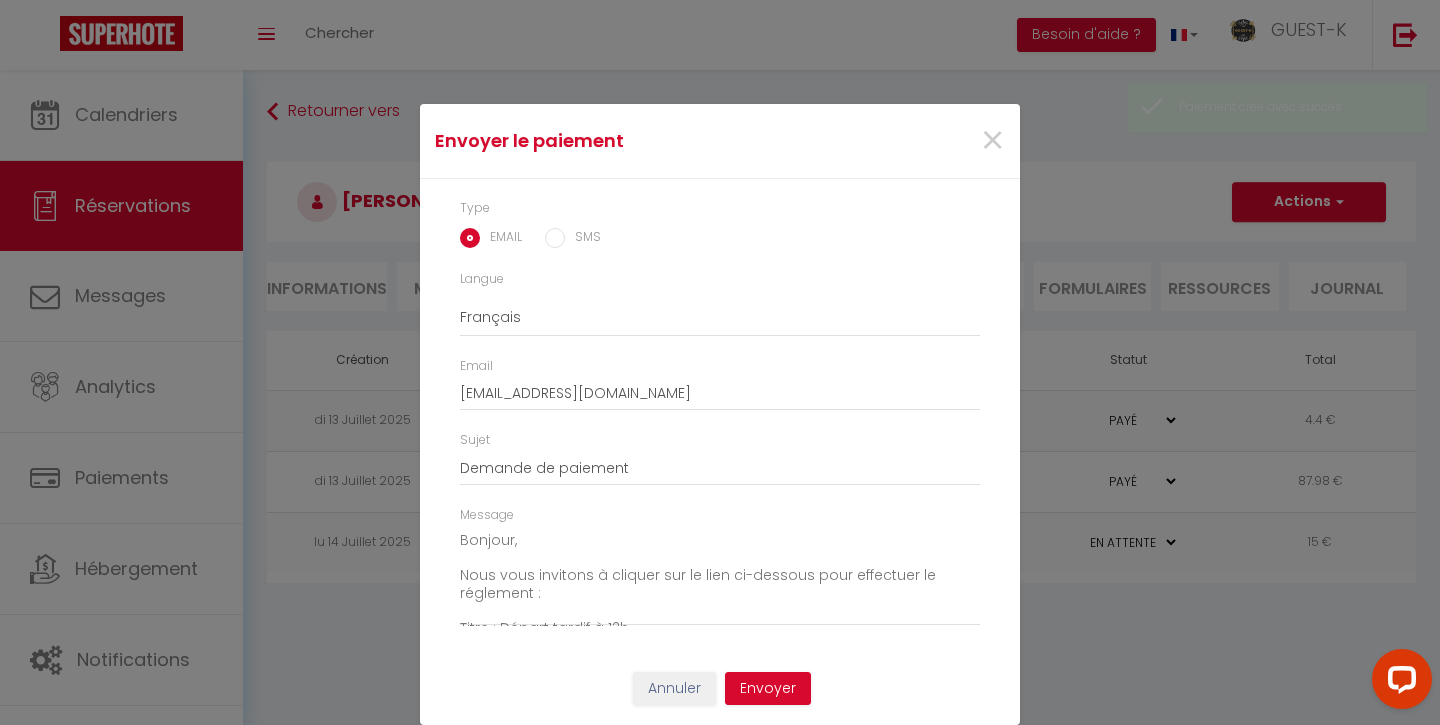 scroll, scrollTop: 17, scrollLeft: 0, axis: vertical 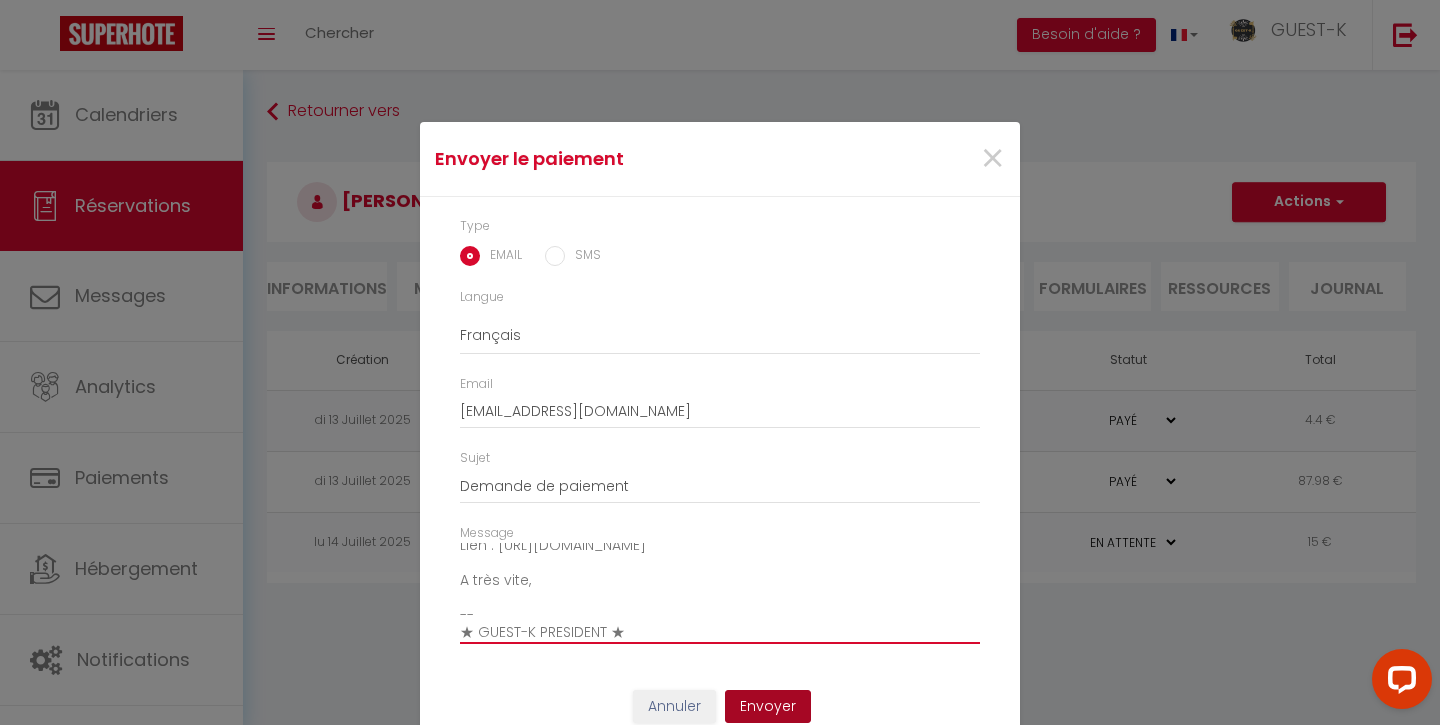drag, startPoint x: 462, startPoint y: 558, endPoint x: 768, endPoint y: 701, distance: 337.7647 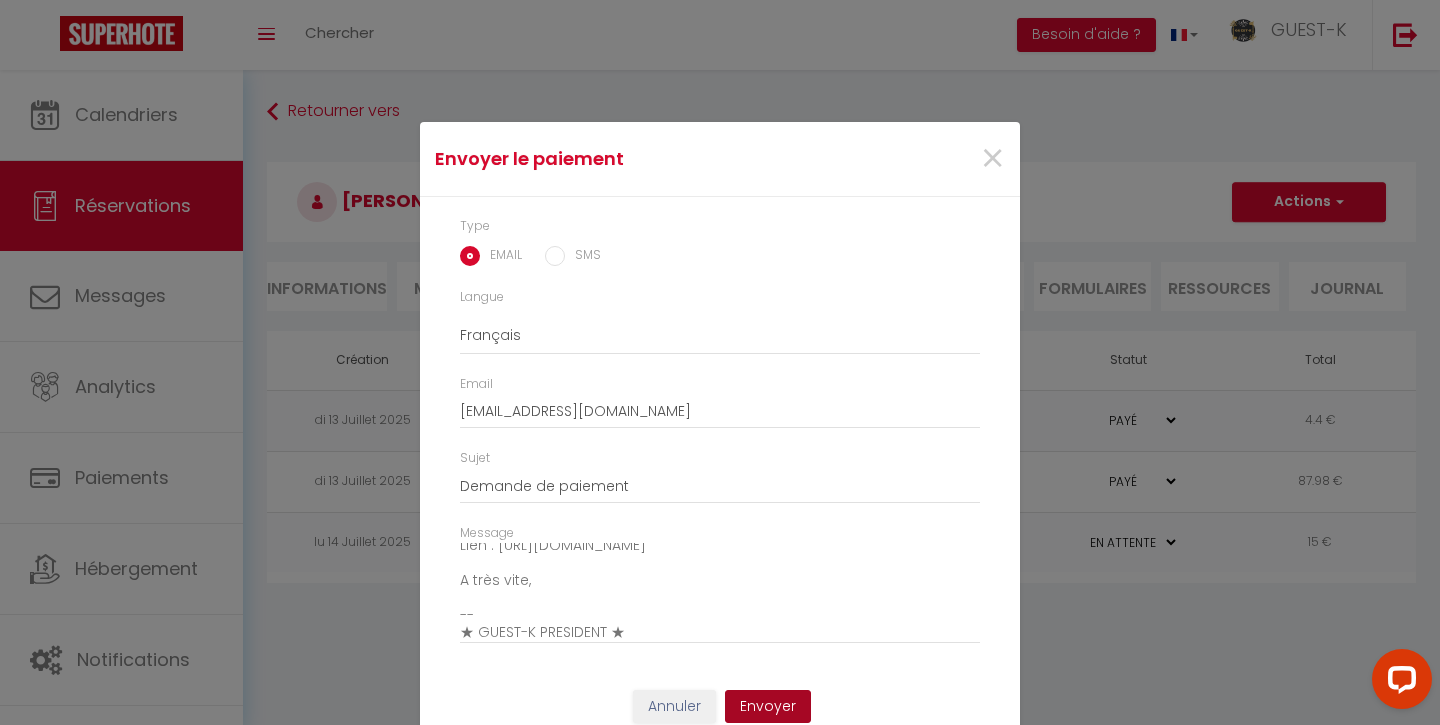 click on "Envoyer" at bounding box center (768, 707) 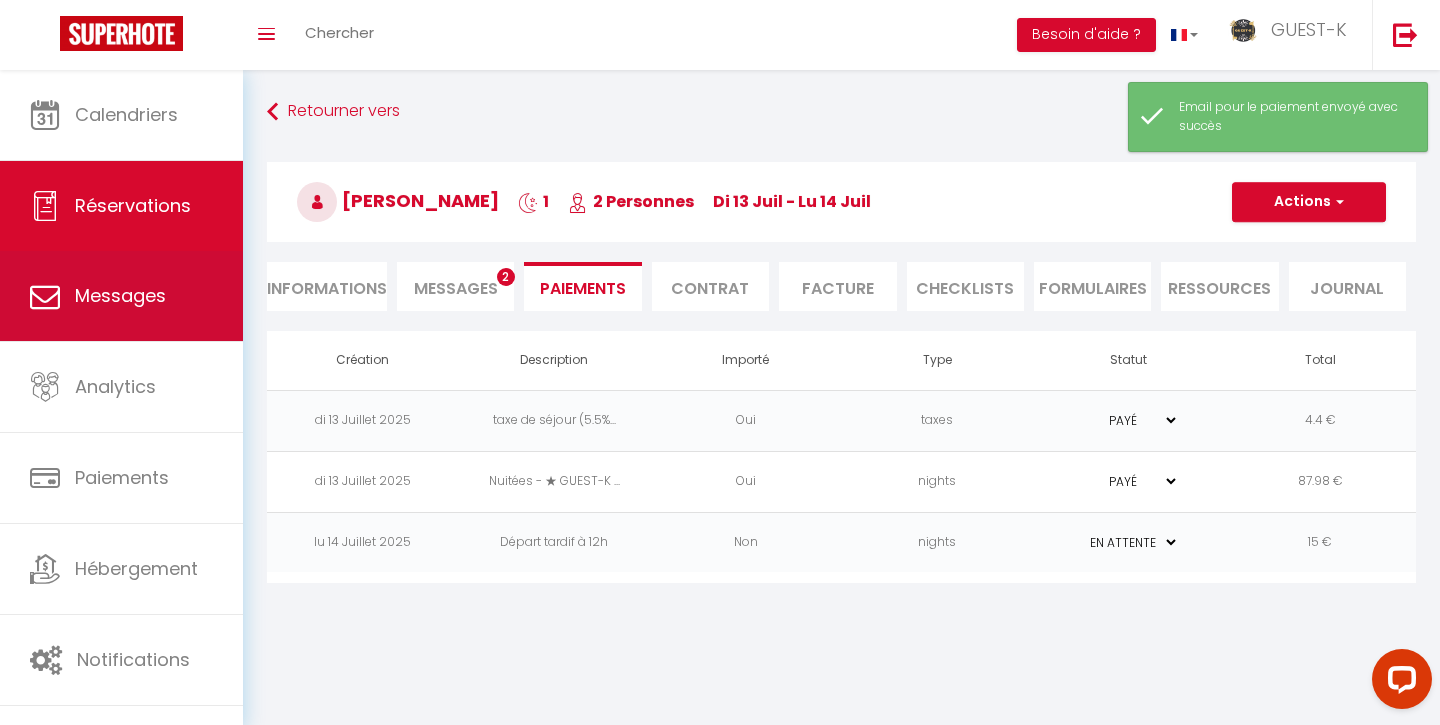 click on "Messages" at bounding box center [120, 295] 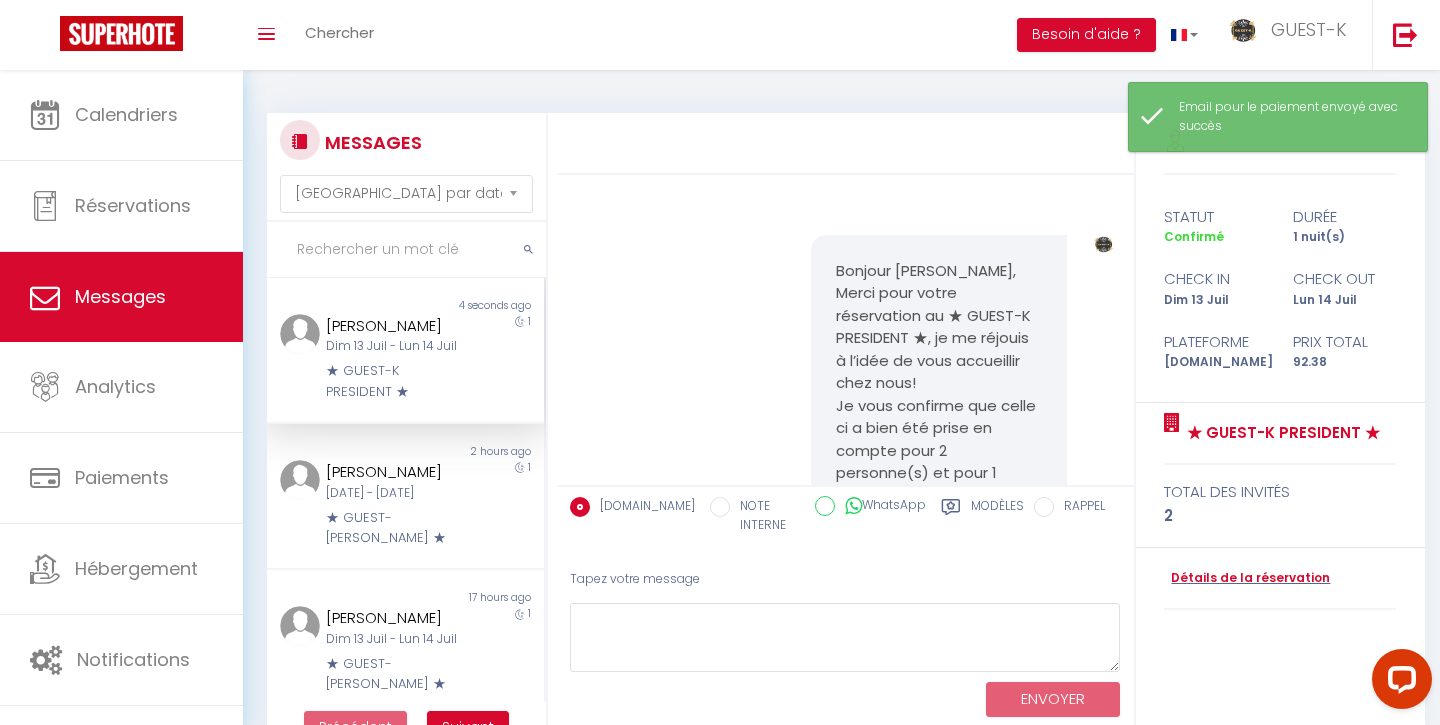 scroll, scrollTop: 8718, scrollLeft: 0, axis: vertical 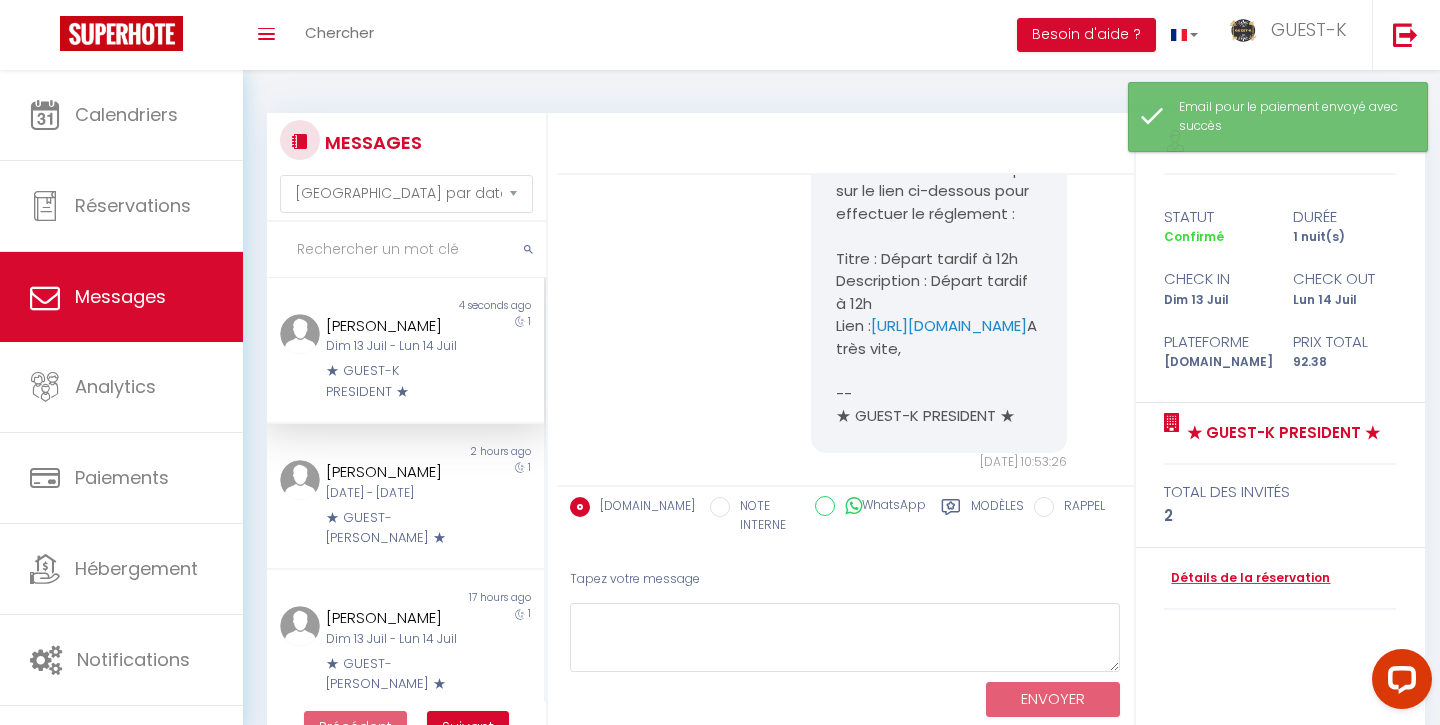 click on "Dim 13 Juil - Lun 14 Juil" at bounding box center (393, 346) 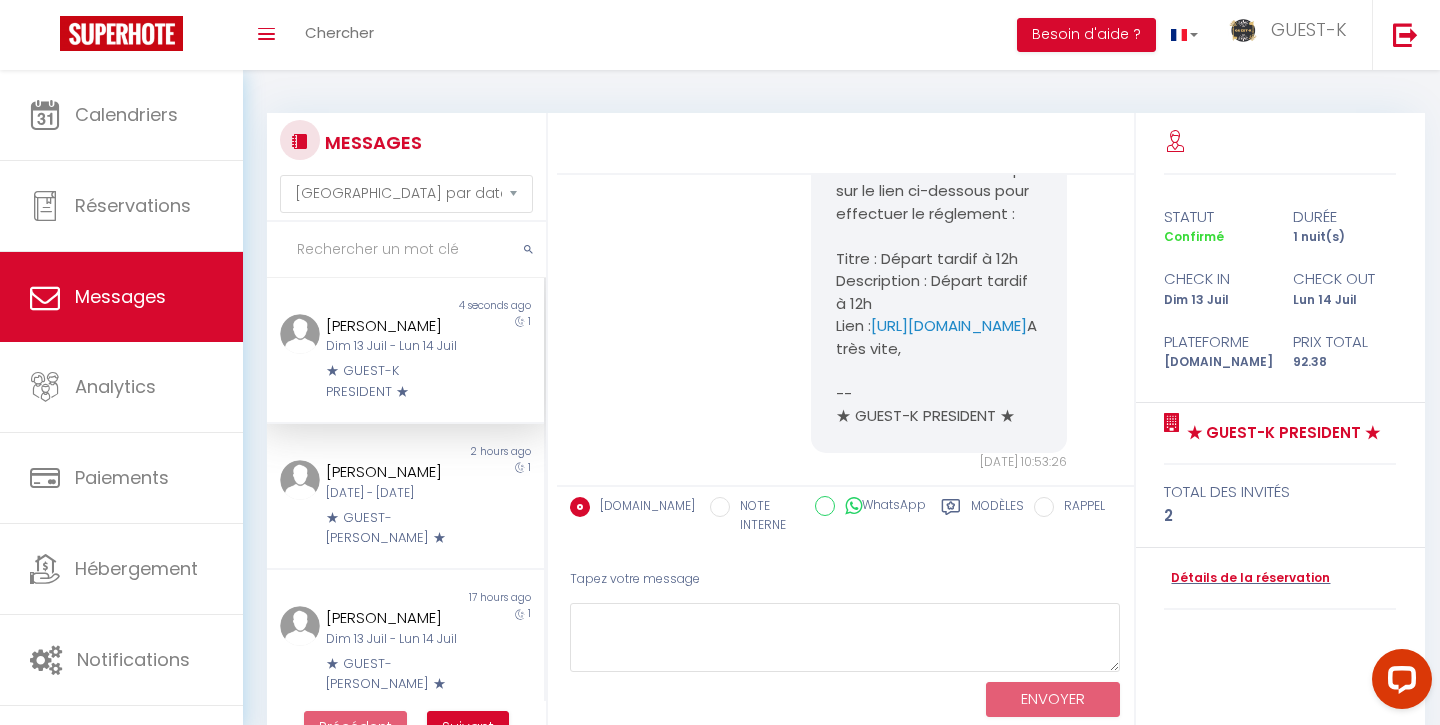 click on "Messages" at bounding box center (121, 297) 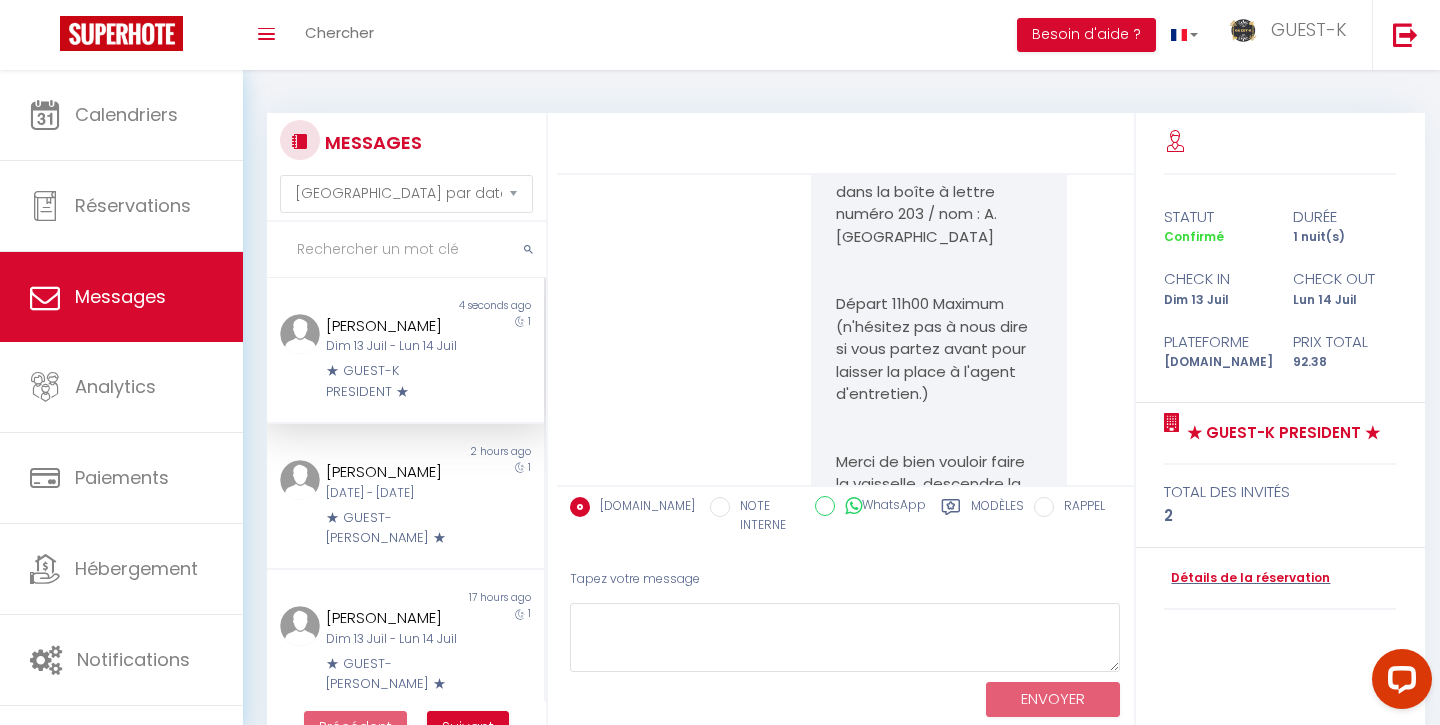 scroll, scrollTop: 7636, scrollLeft: 0, axis: vertical 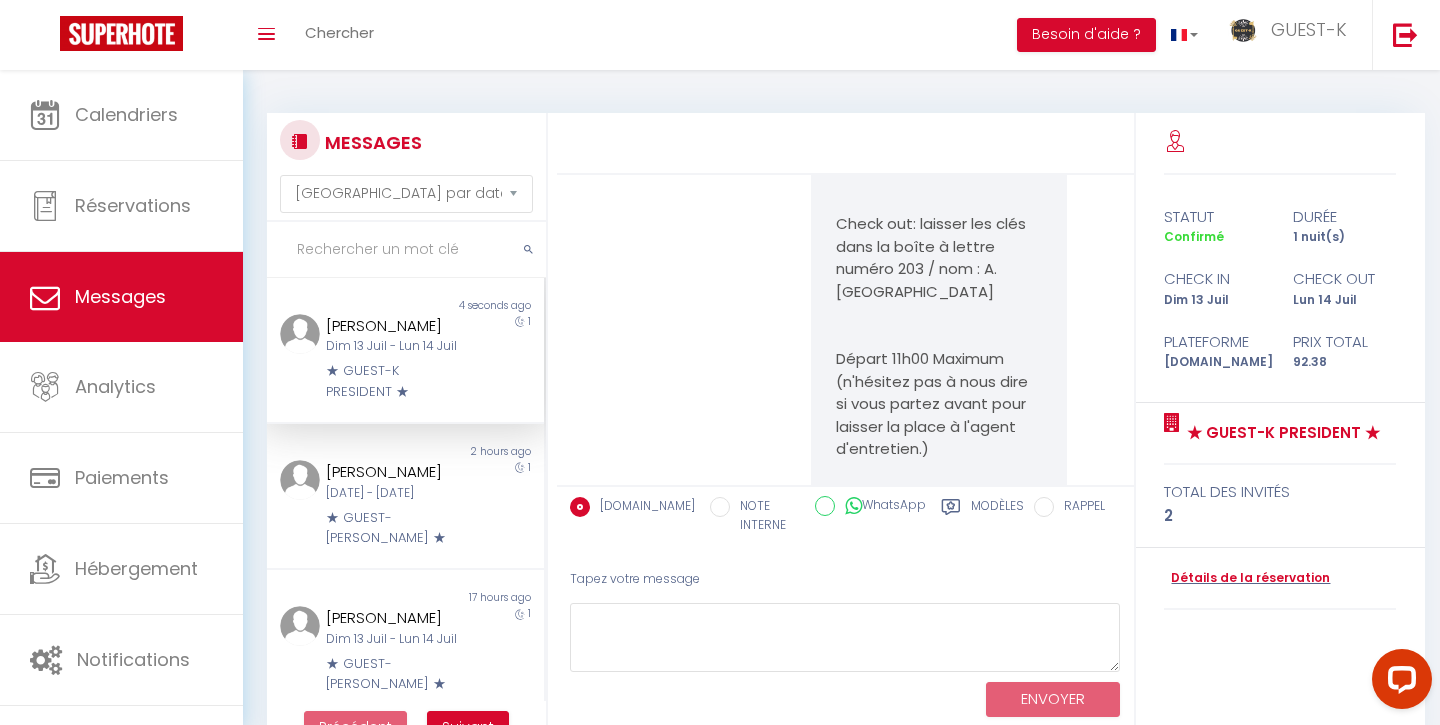 click on "Bonjour Emilia
J’espère que vous allez bien et que votre séjour vous a plu !
Check out: laisser les clés dans la boîte à lettre numéro 203 / nom : A. [GEOGRAPHIC_DATA]
Départ 11h00 Maximum (n'hésitez pas à nous dire si vous partez avant pour laisser la place à l'agent d'entretien.)
Merci de bien vouloir faire la vaisselle, descendre la poubelle au niveau -1 avec l’ascenseur et laisser le plan de travail propre .
Je reste évidement à votre entière disposition pour toute question si besoin.
Je vous souhaite une belle journée
[PERSON_NAME] & [PERSON_NAME] - GUEST-K 📷 @guest.k_officiel [DOMAIN_NAME]   [DATE] 07:00:47     Note Sms     Bonjour [PERSON_NAME]
J’espère que vous allez bien et que votre séjour vous a plu !
Check out: laisser les clés dans la boîte à lettre numéro 203 / nom : A. [GEOGRAPHIC_DATA]
Départ 11h00 Maximum (n'hésitez pas à nous dire si vous partez avant pour laisser la place à l'agent d'entretien.)
[PERSON_NAME] & [PERSON_NAME] - GUEST-K" at bounding box center (845, 548) 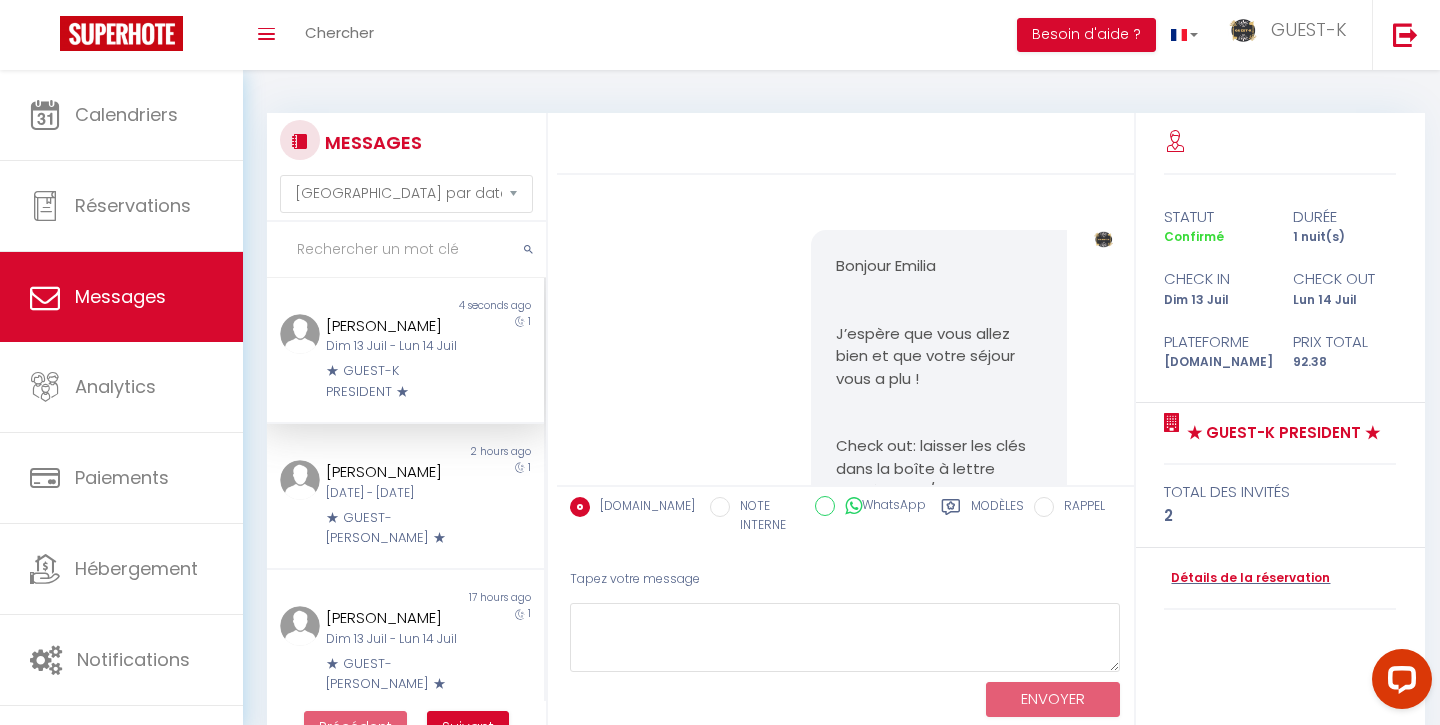 scroll, scrollTop: 7308, scrollLeft: 0, axis: vertical 